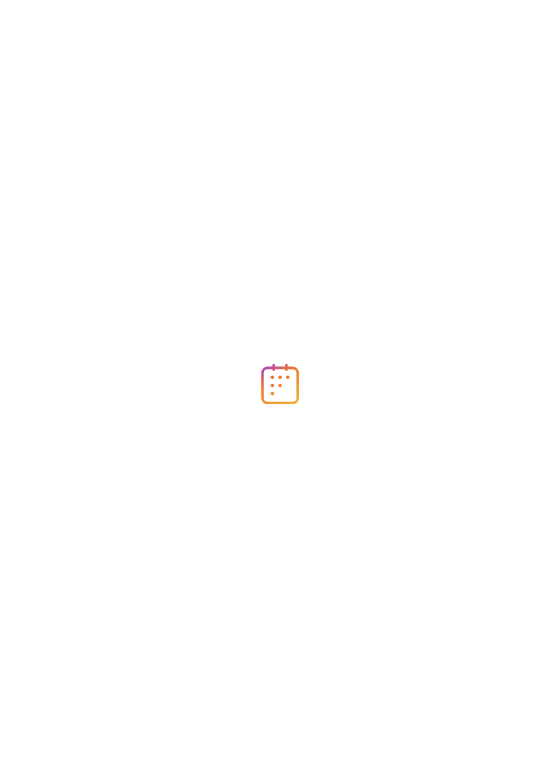 scroll, scrollTop: 0, scrollLeft: 0, axis: both 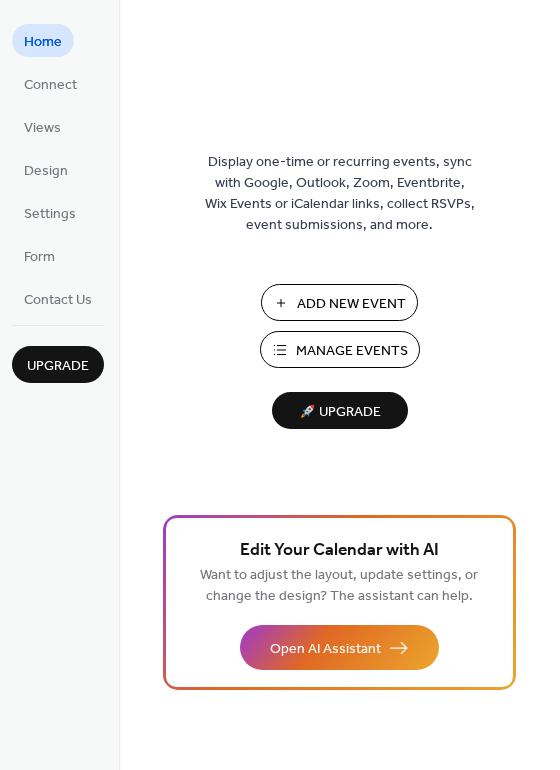 click on "Add New Event" at bounding box center [351, 304] 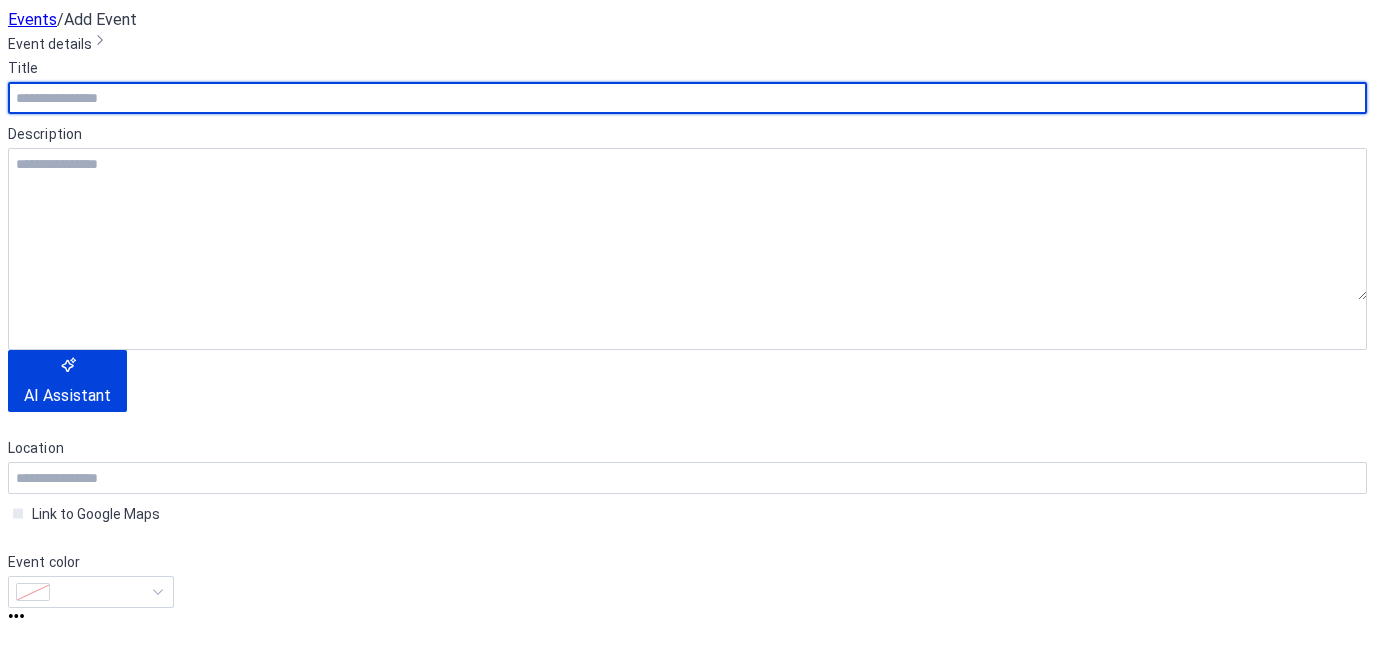 scroll, scrollTop: 0, scrollLeft: 0, axis: both 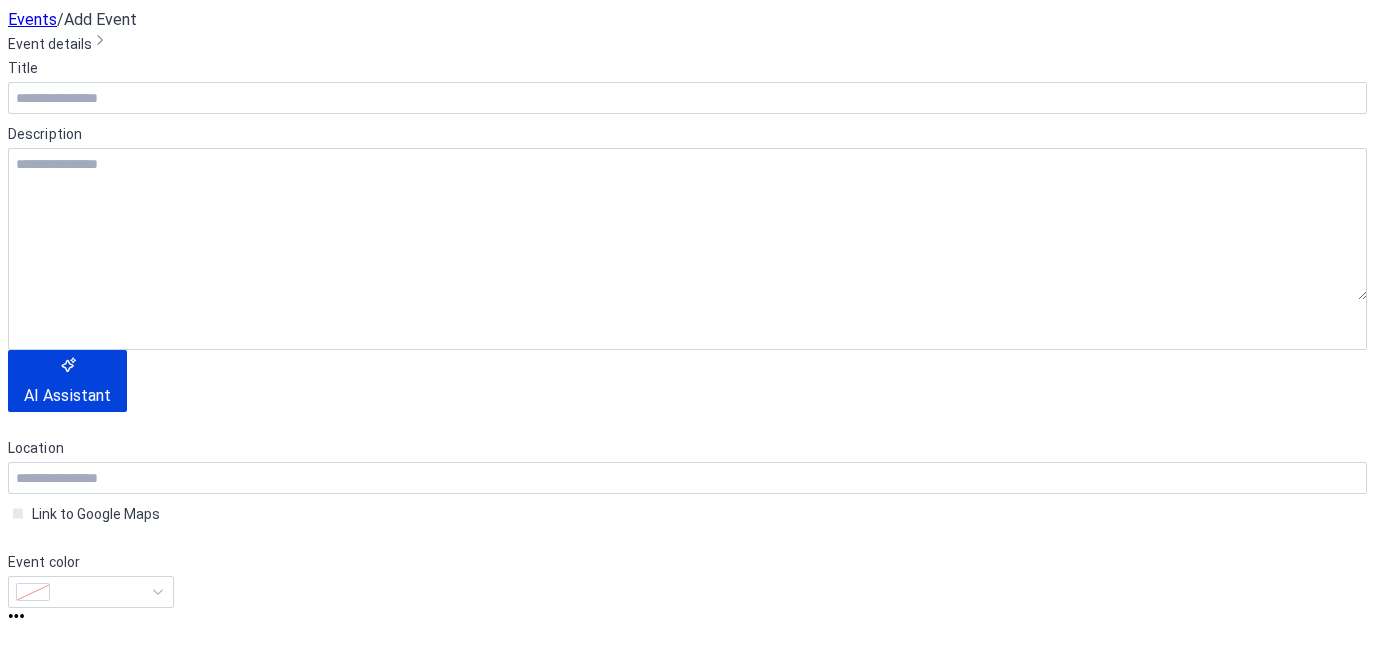 click 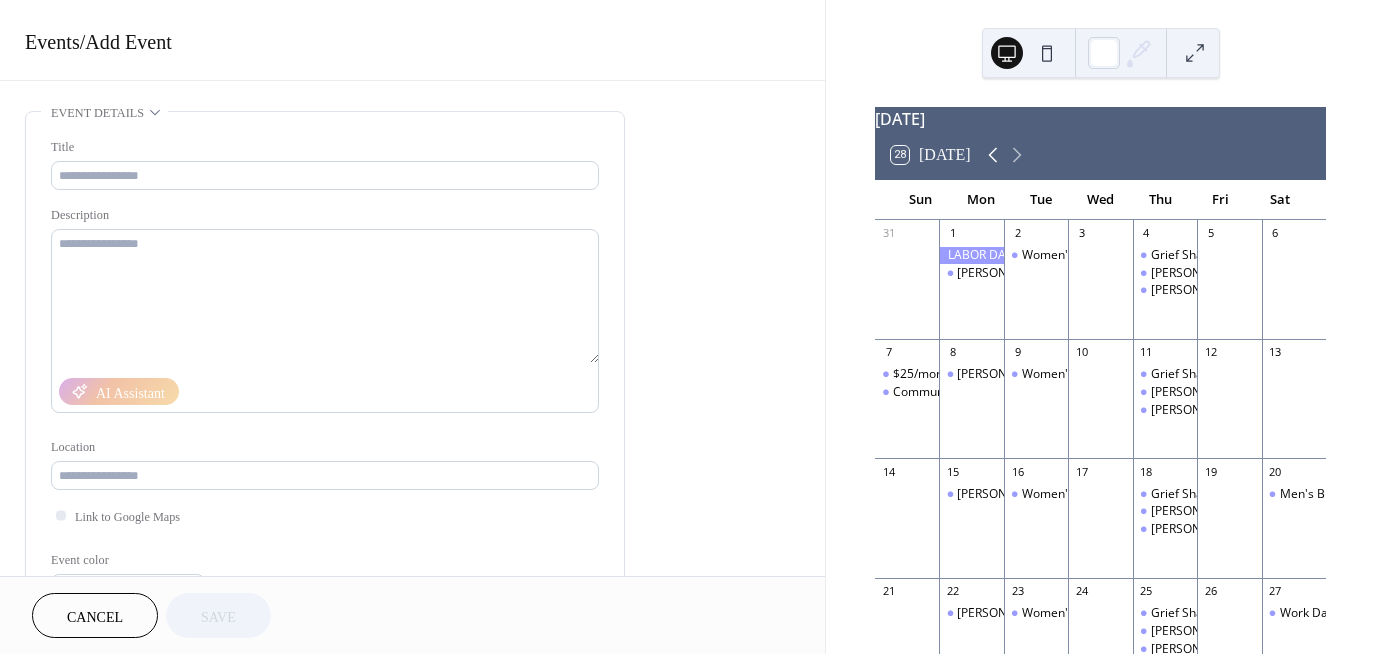 click 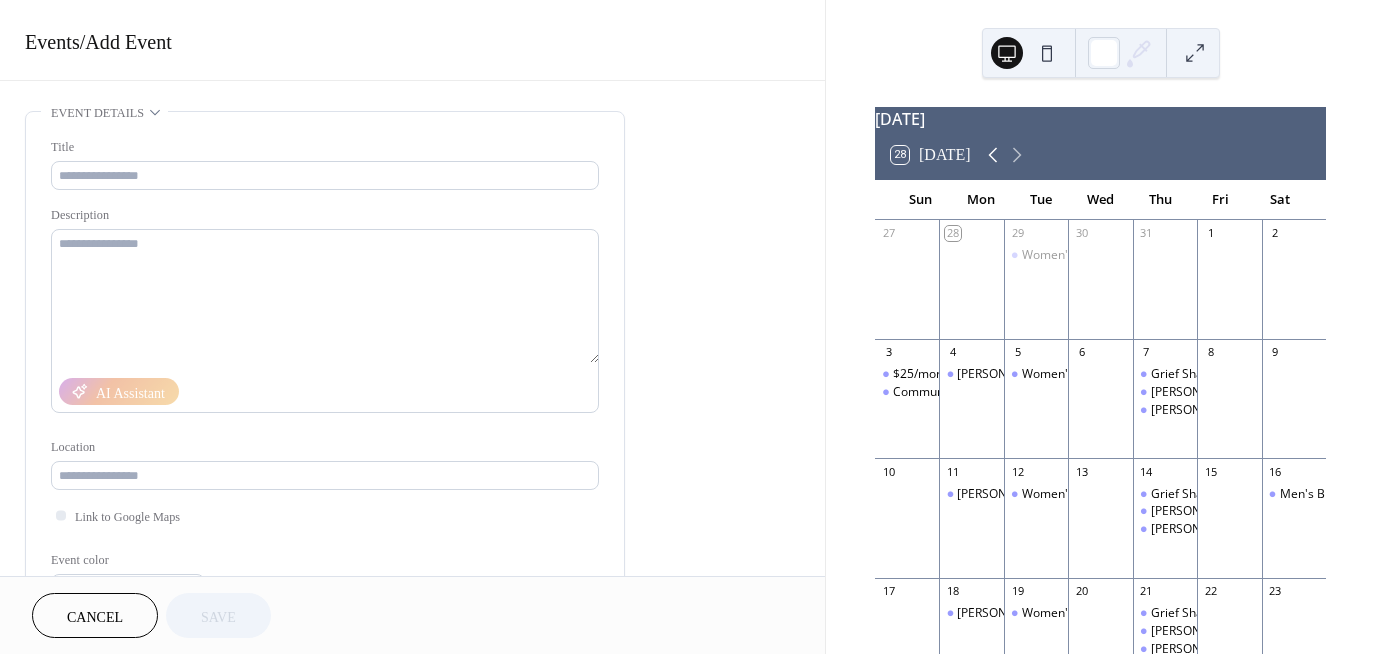 click 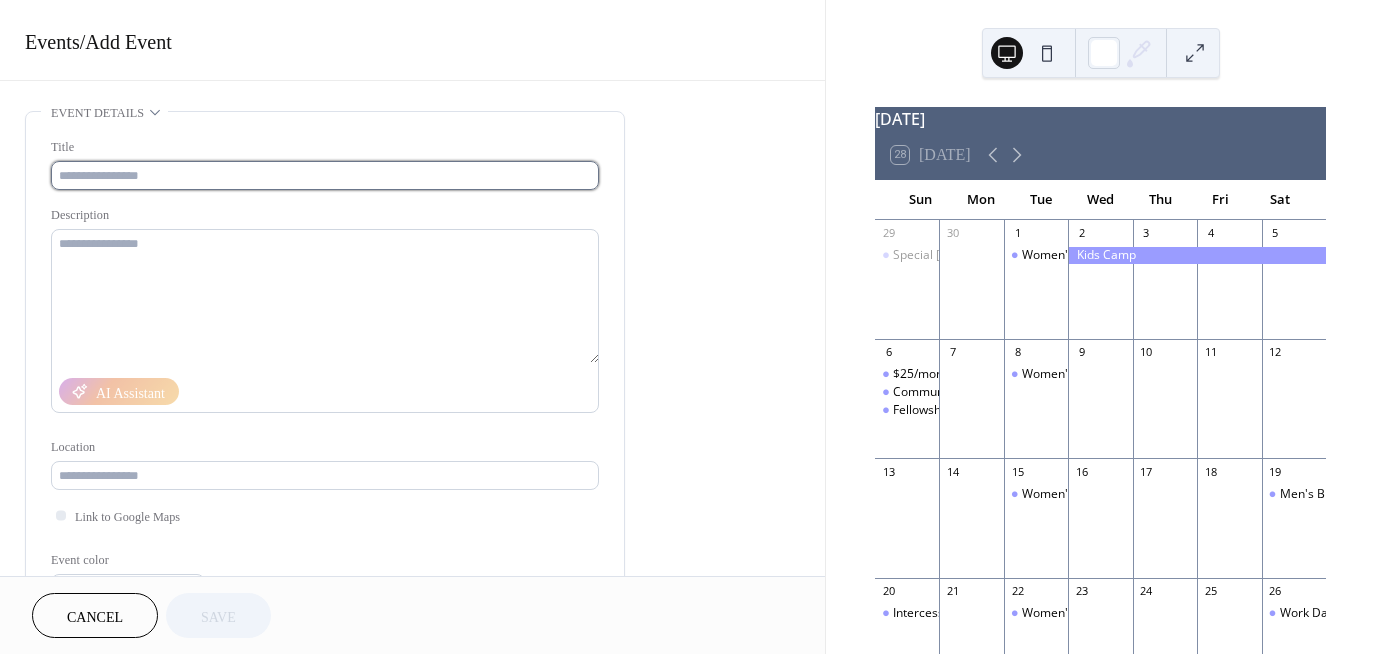 click at bounding box center (325, 175) 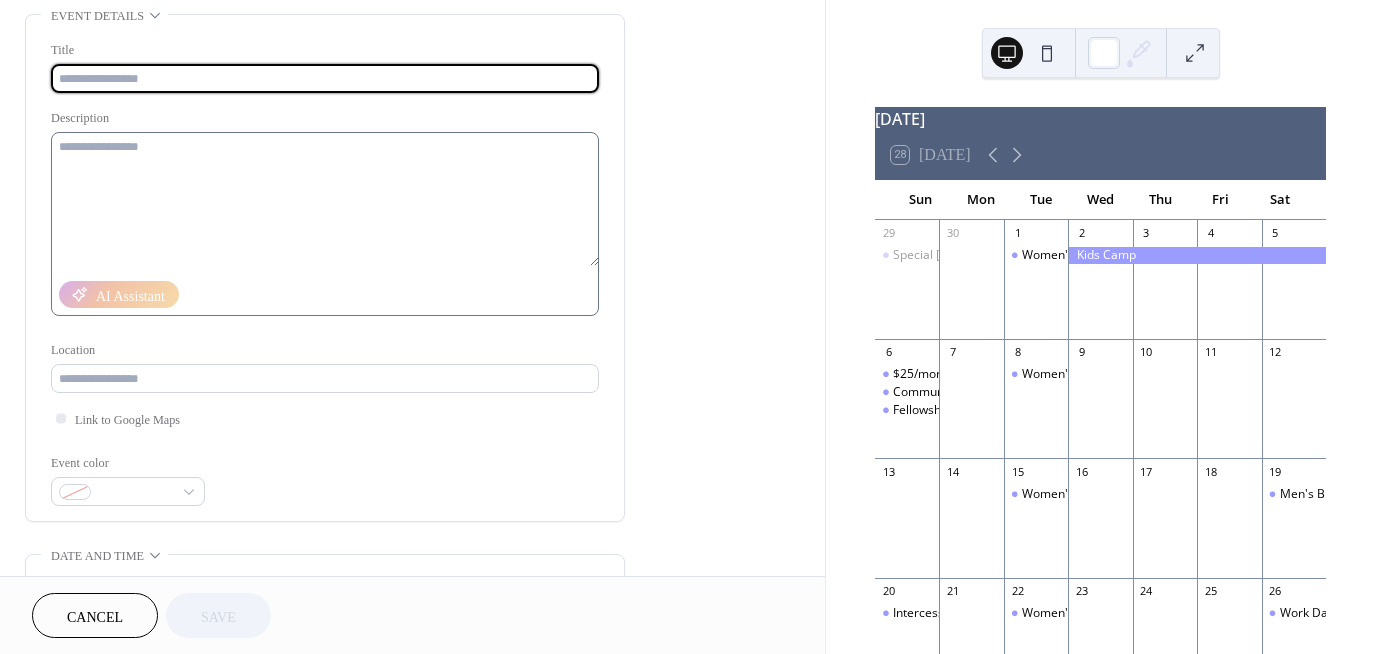scroll, scrollTop: 100, scrollLeft: 0, axis: vertical 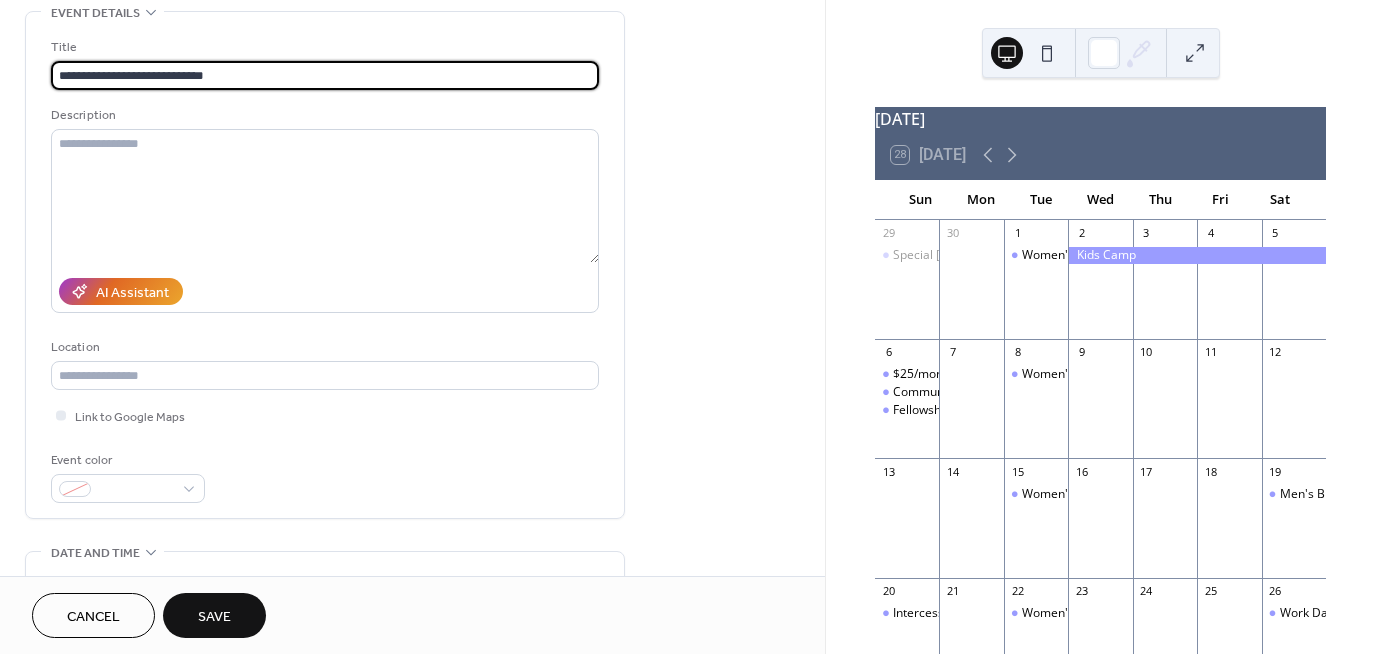 drag, startPoint x: 238, startPoint y: 70, endPoint x: 136, endPoint y: 49, distance: 104.13933 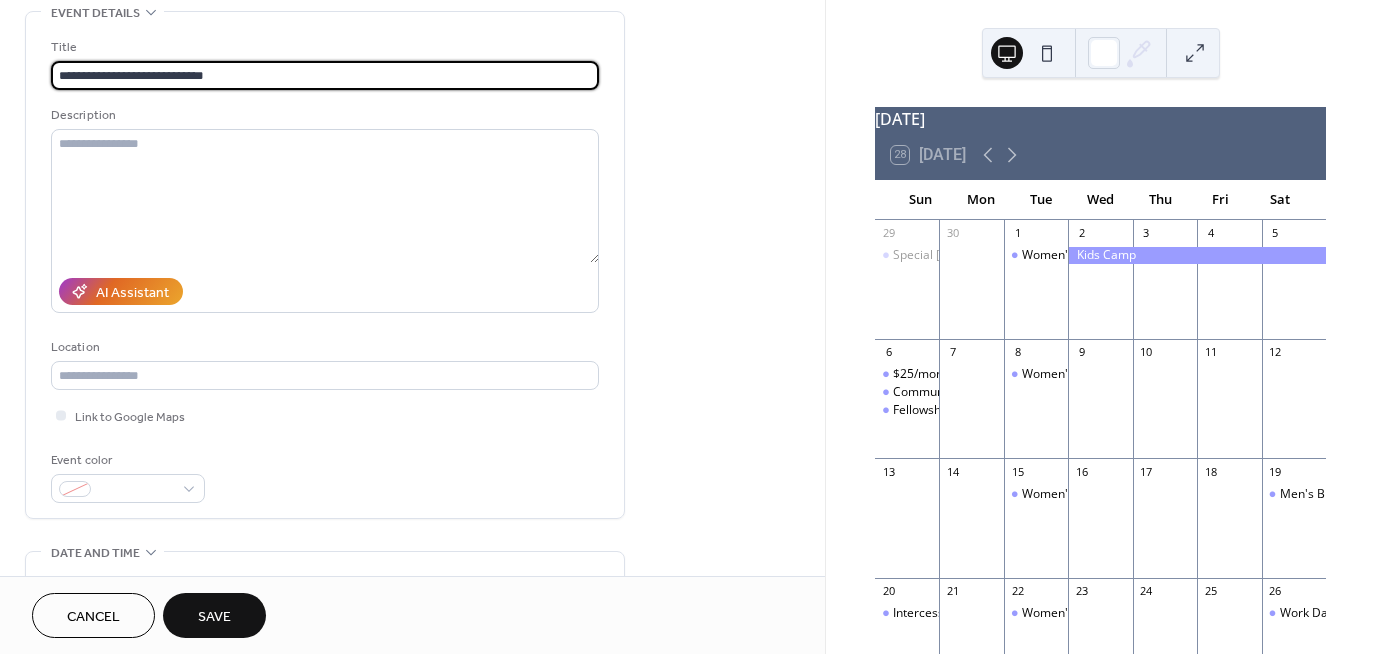 click on "**********" at bounding box center [325, 63] 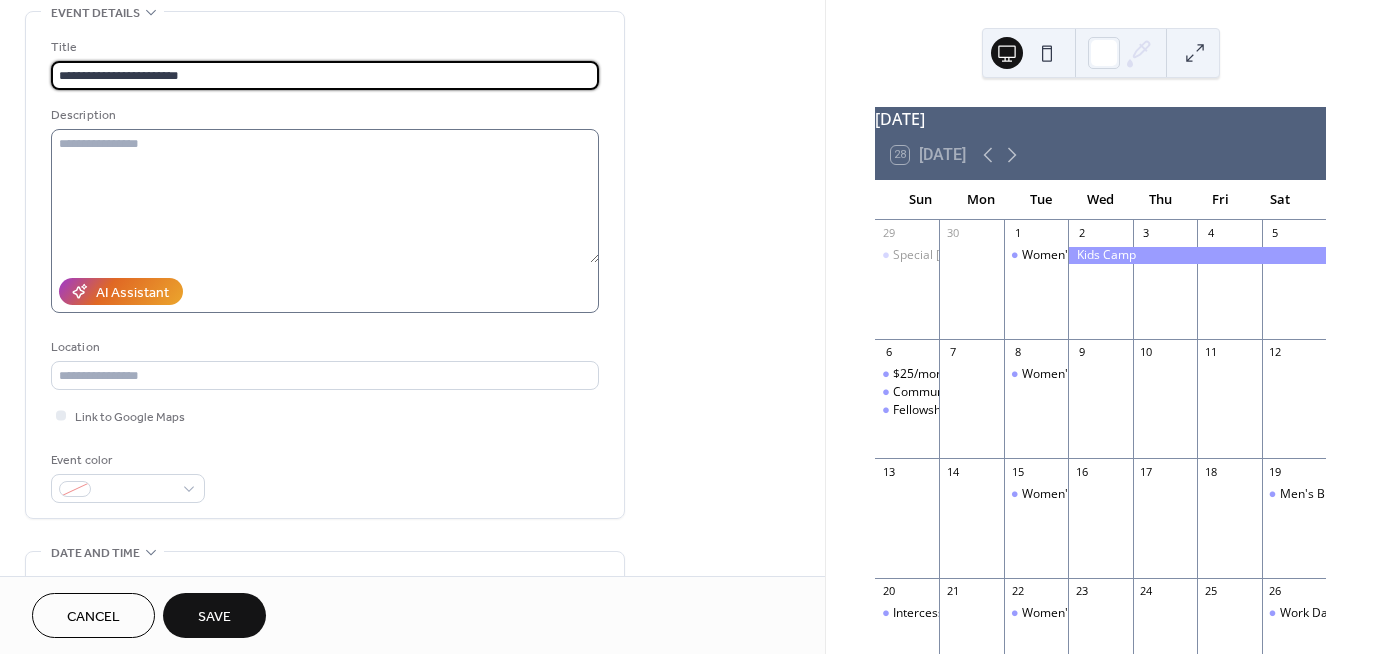 type on "**********" 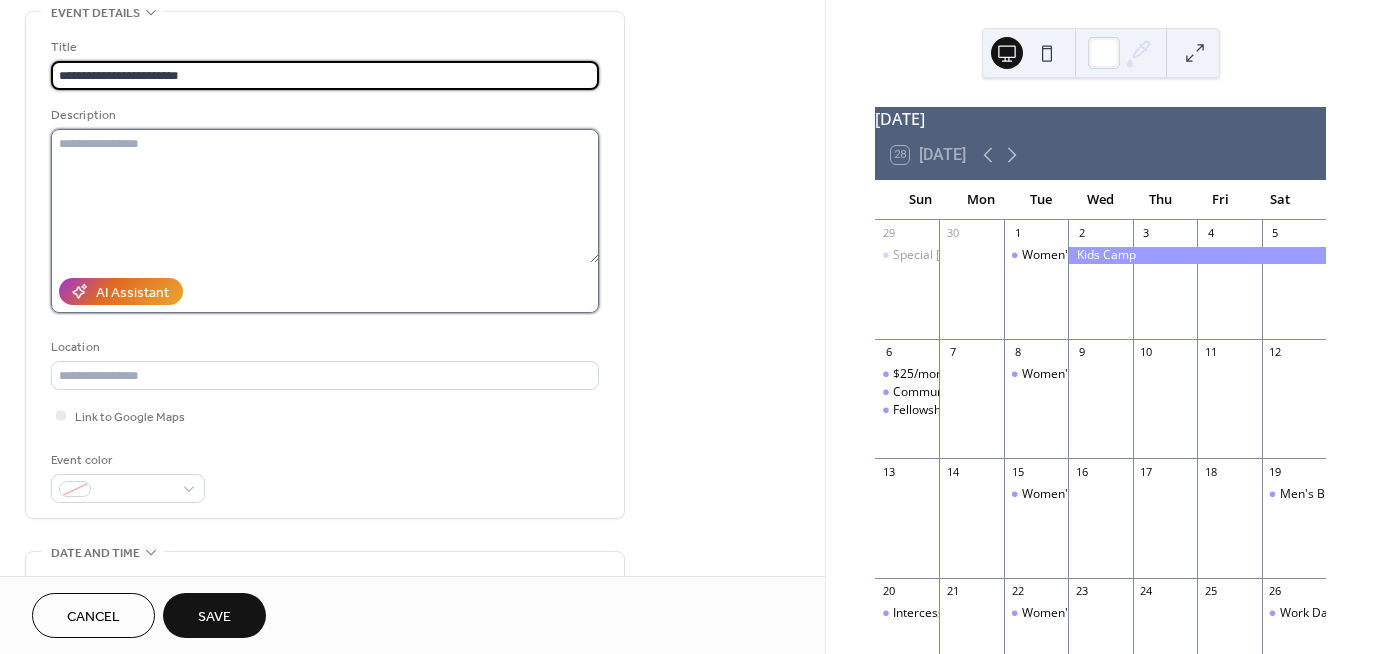 click at bounding box center (325, 196) 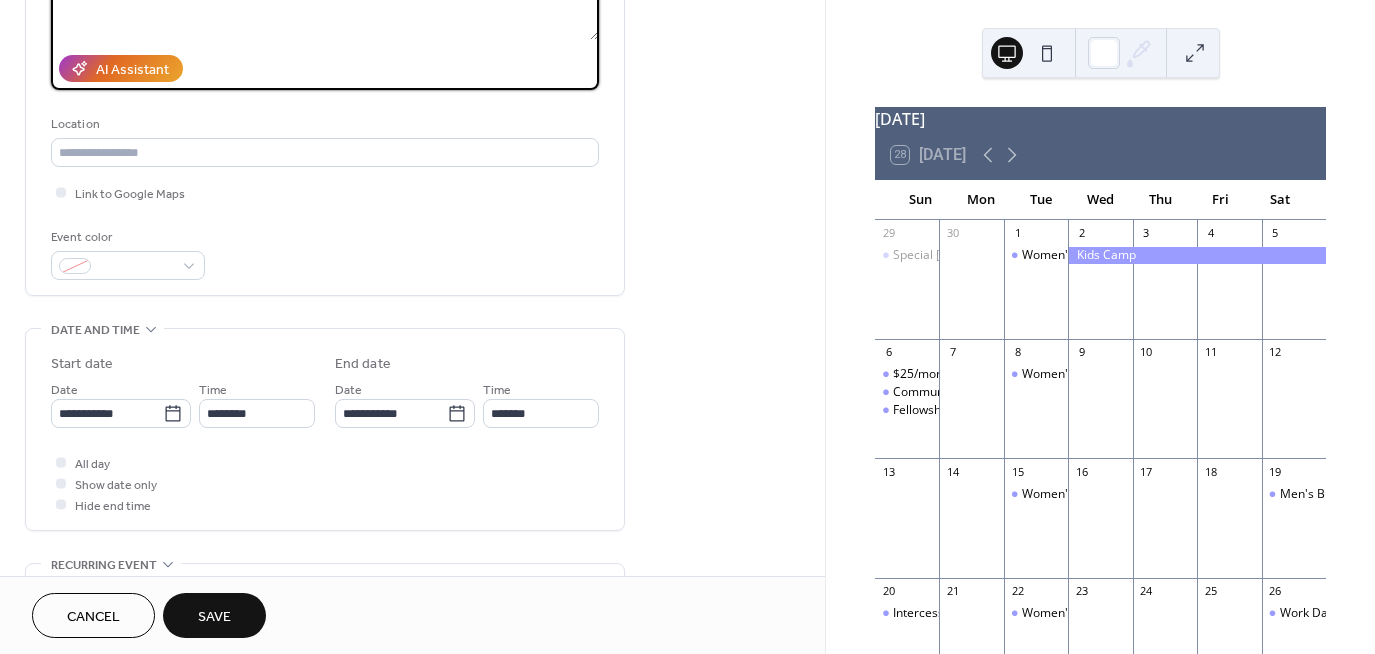scroll, scrollTop: 400, scrollLeft: 0, axis: vertical 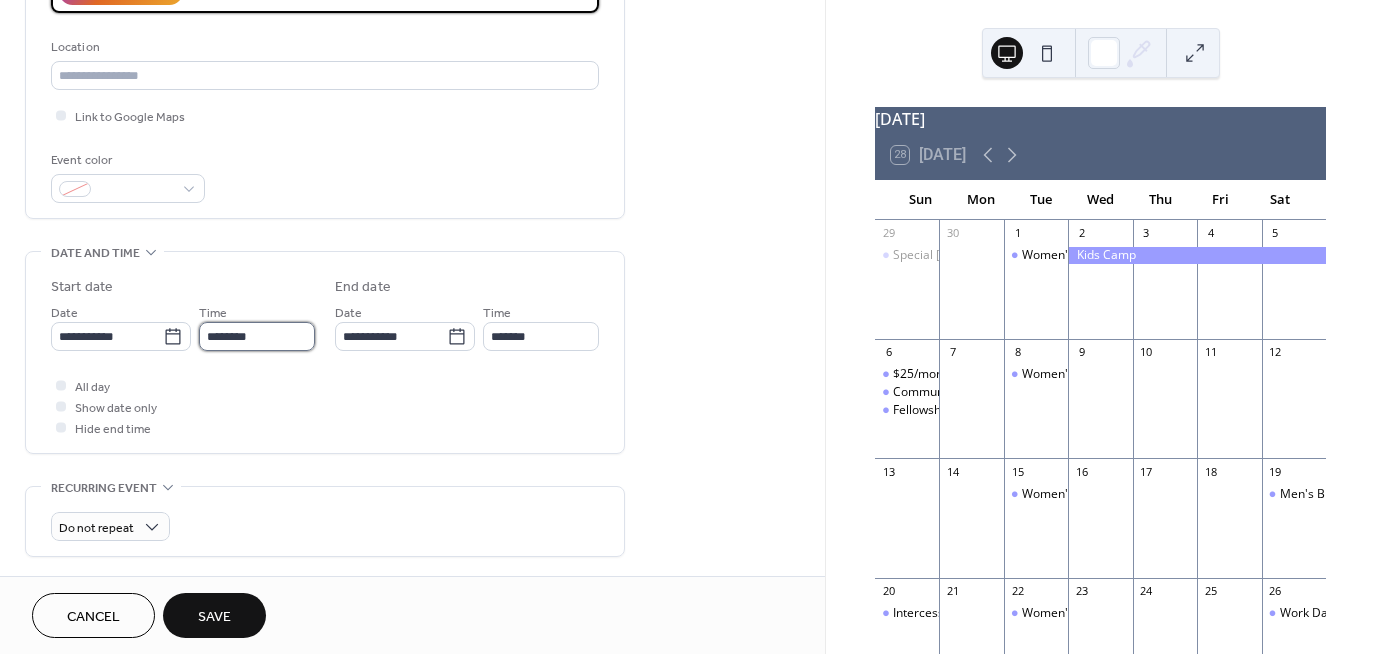 click on "********" at bounding box center (257, 336) 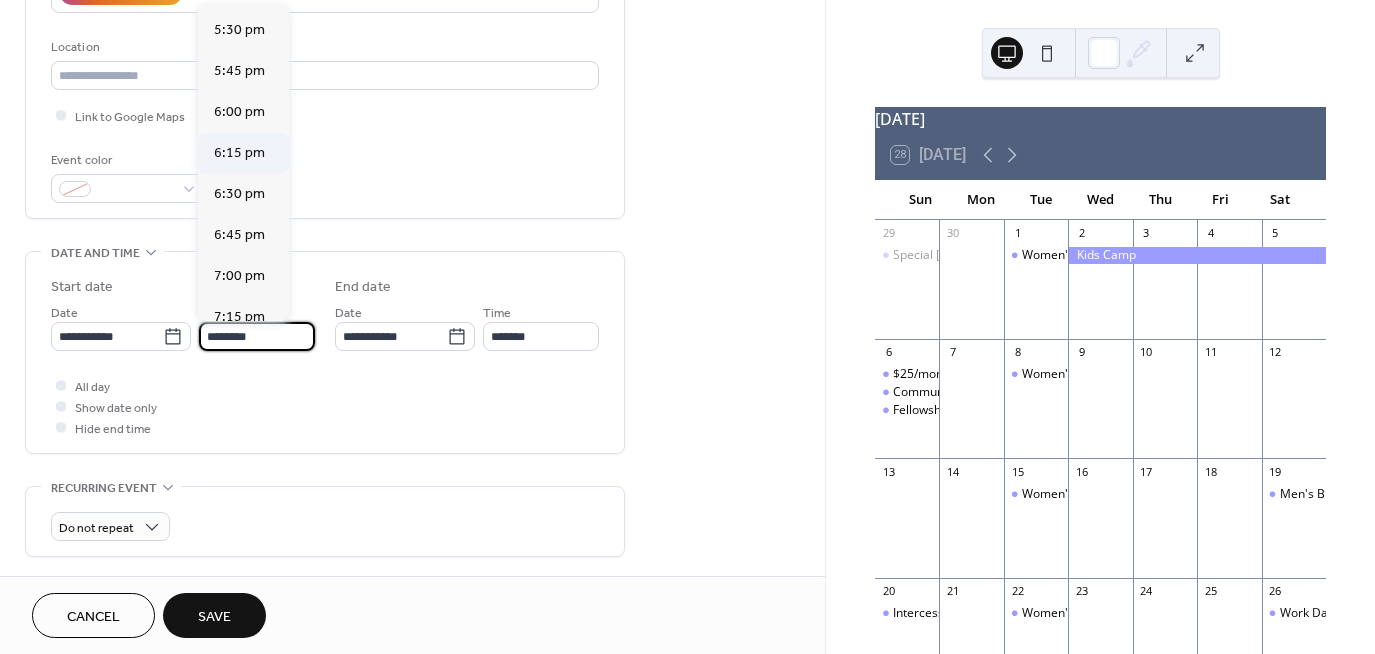 scroll, scrollTop: 2868, scrollLeft: 0, axis: vertical 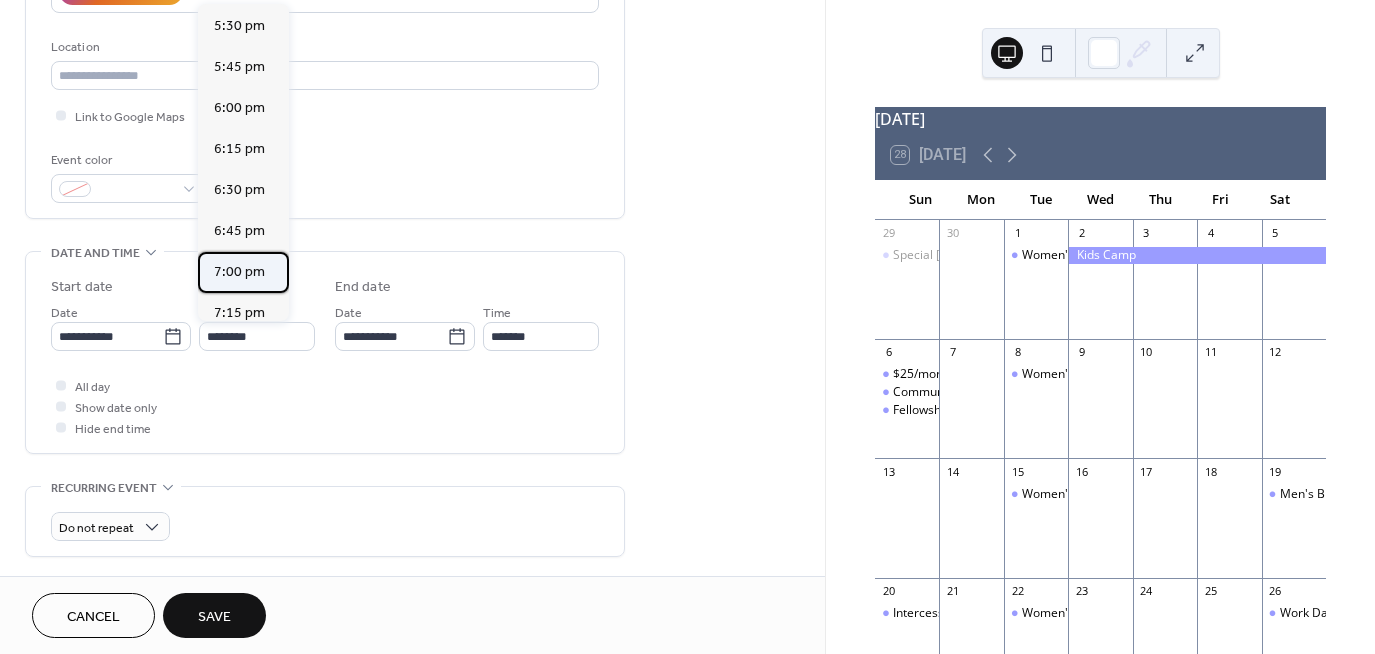 click on "7:00 pm" at bounding box center (239, 272) 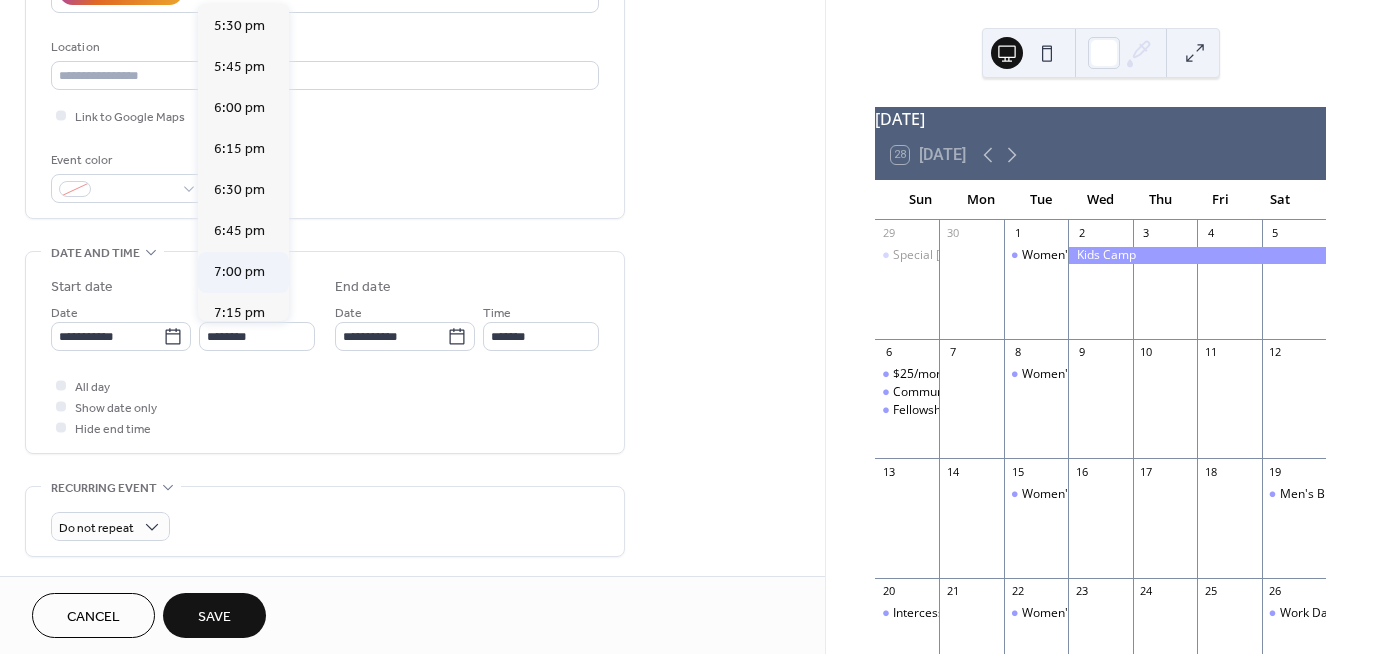 type on "*******" 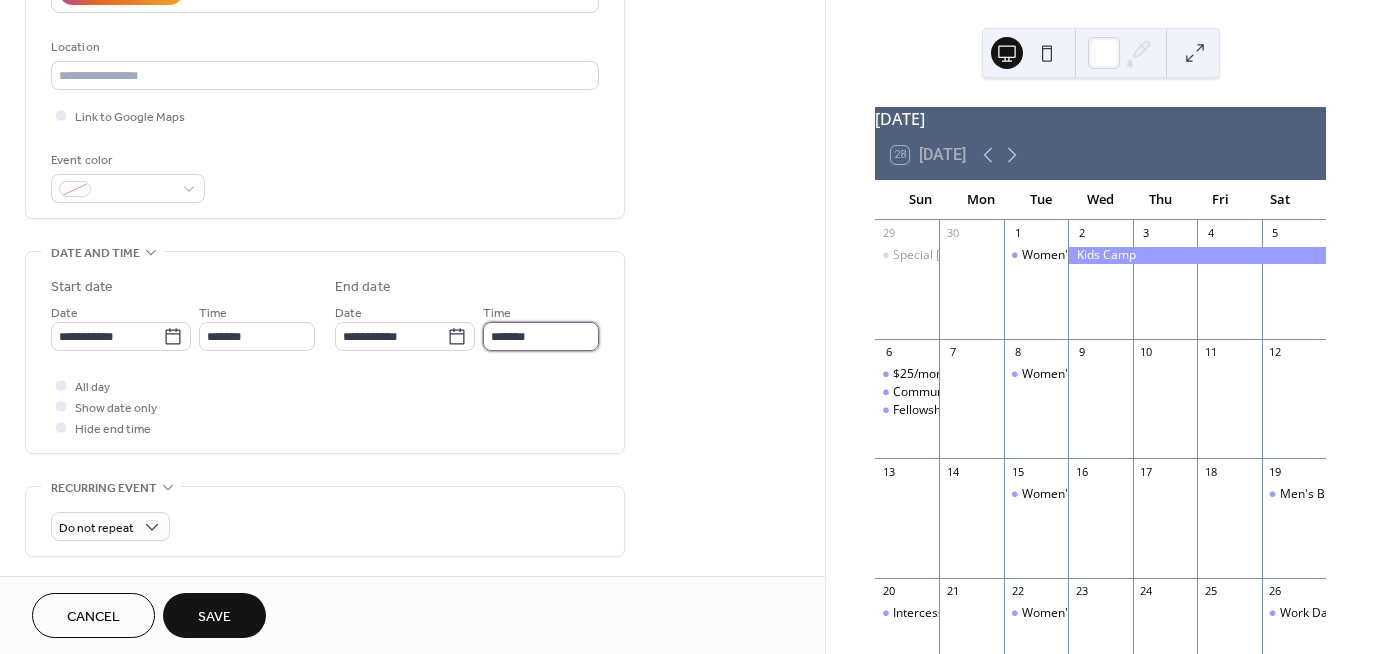 click on "*******" at bounding box center [541, 336] 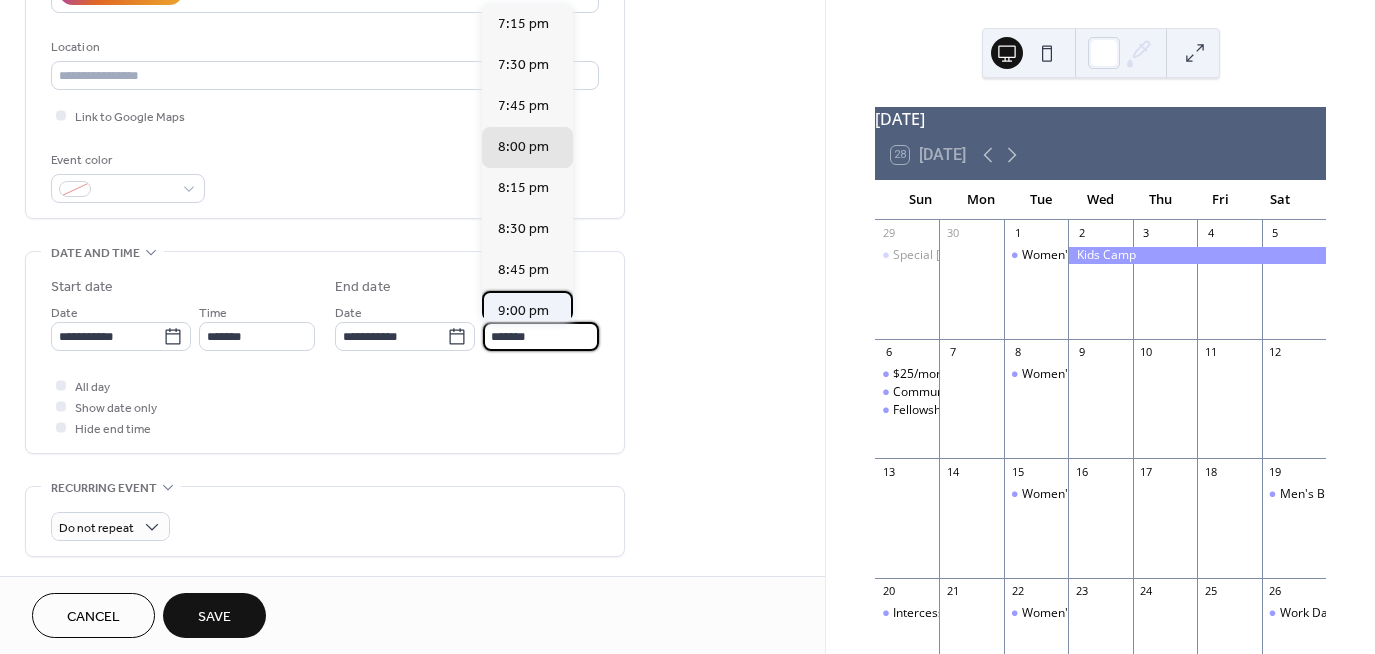 click on "9:00 pm" at bounding box center (523, 311) 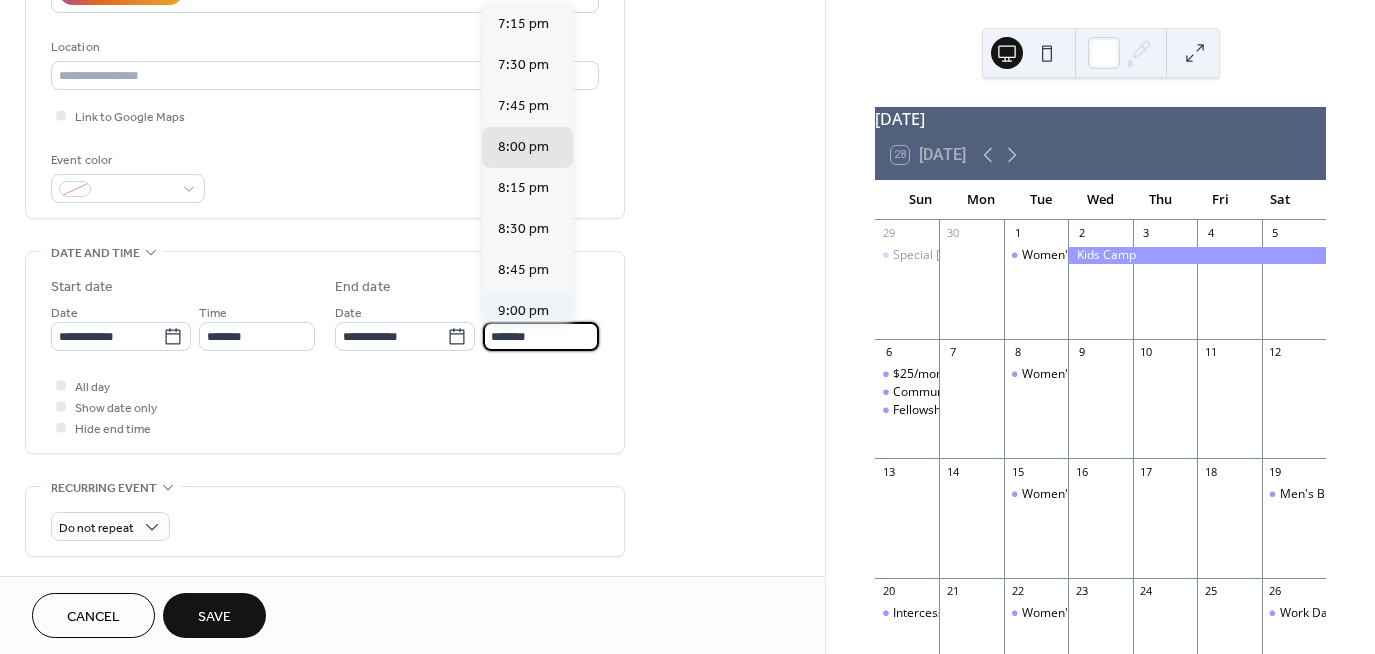 type on "*******" 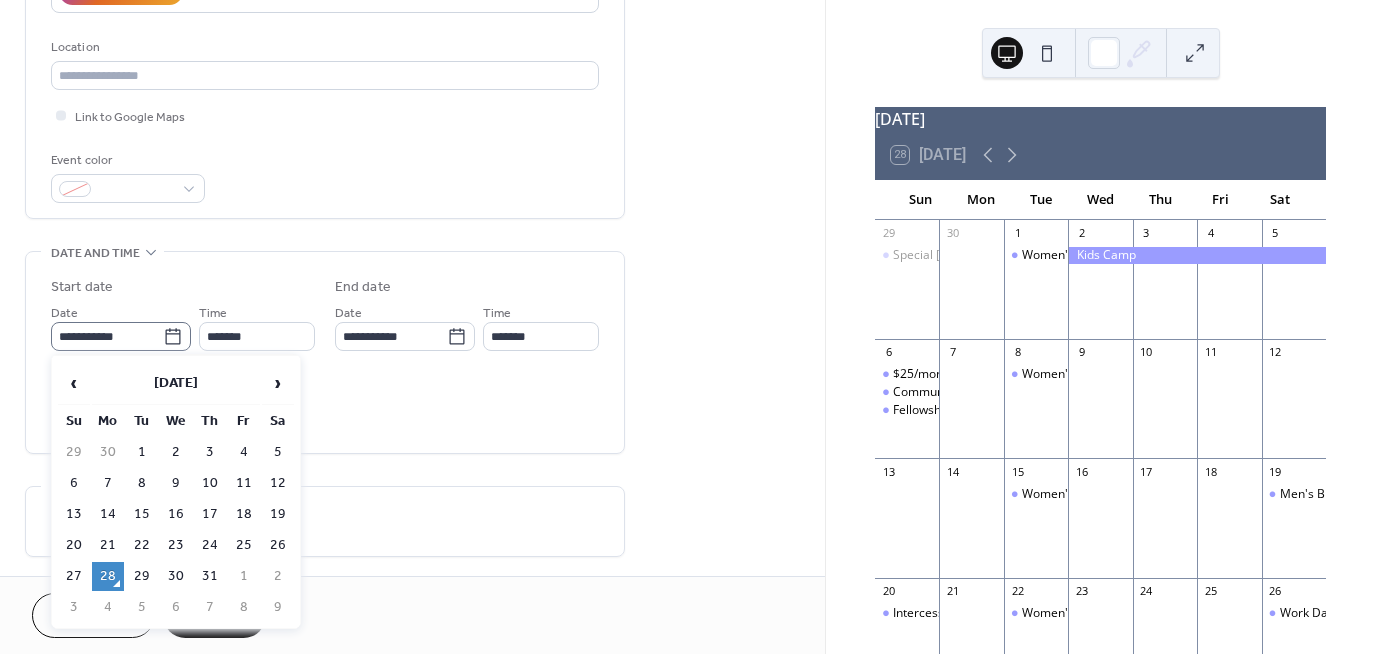 click 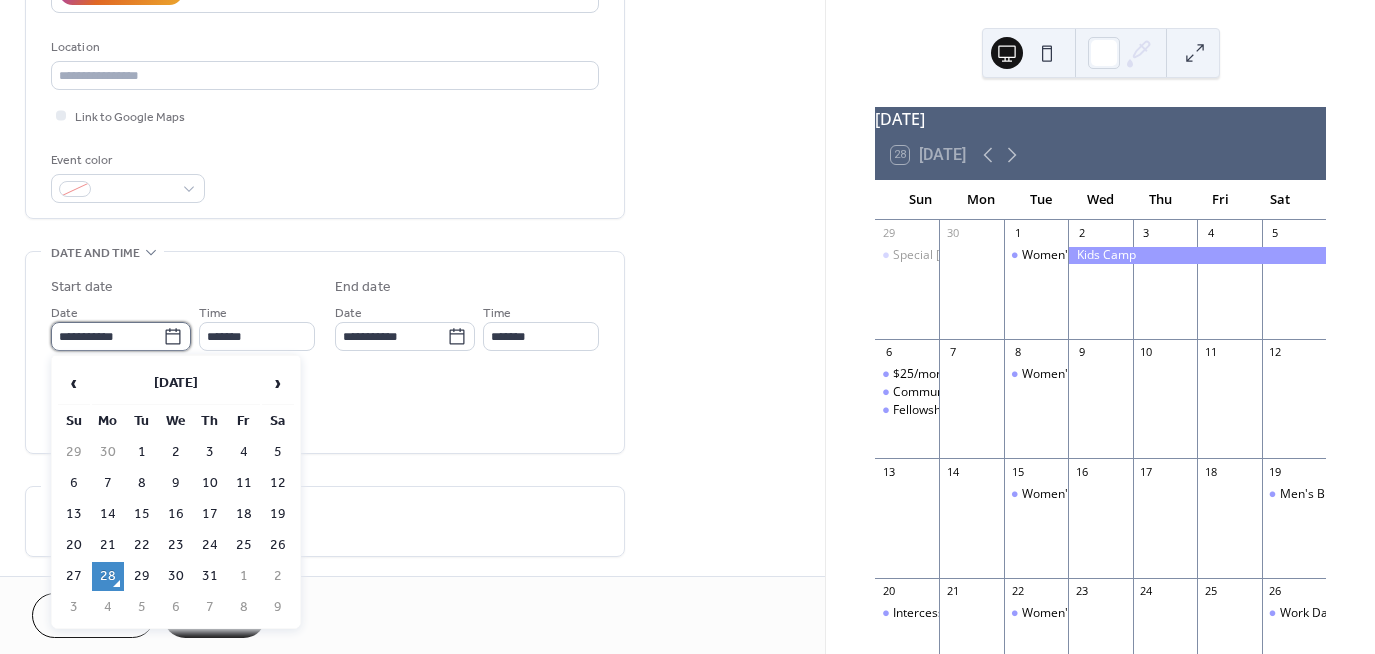 click on "**********" at bounding box center [107, 336] 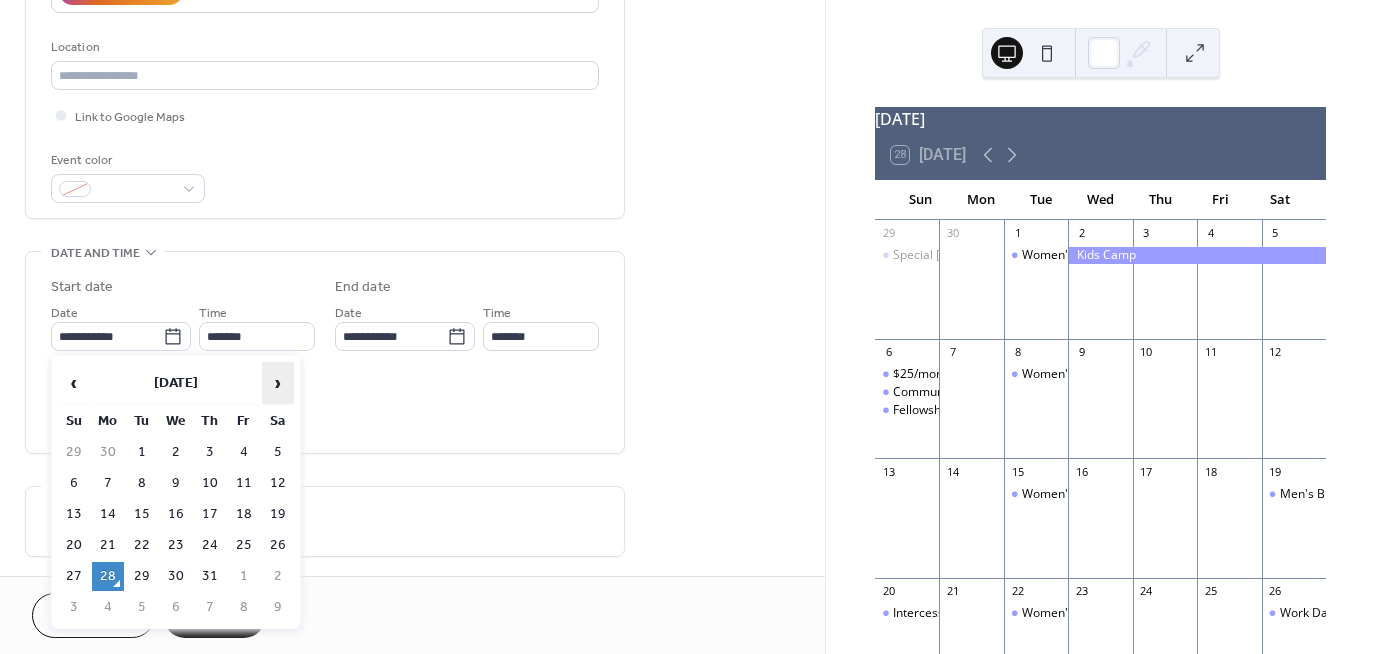 click on "›" at bounding box center (278, 383) 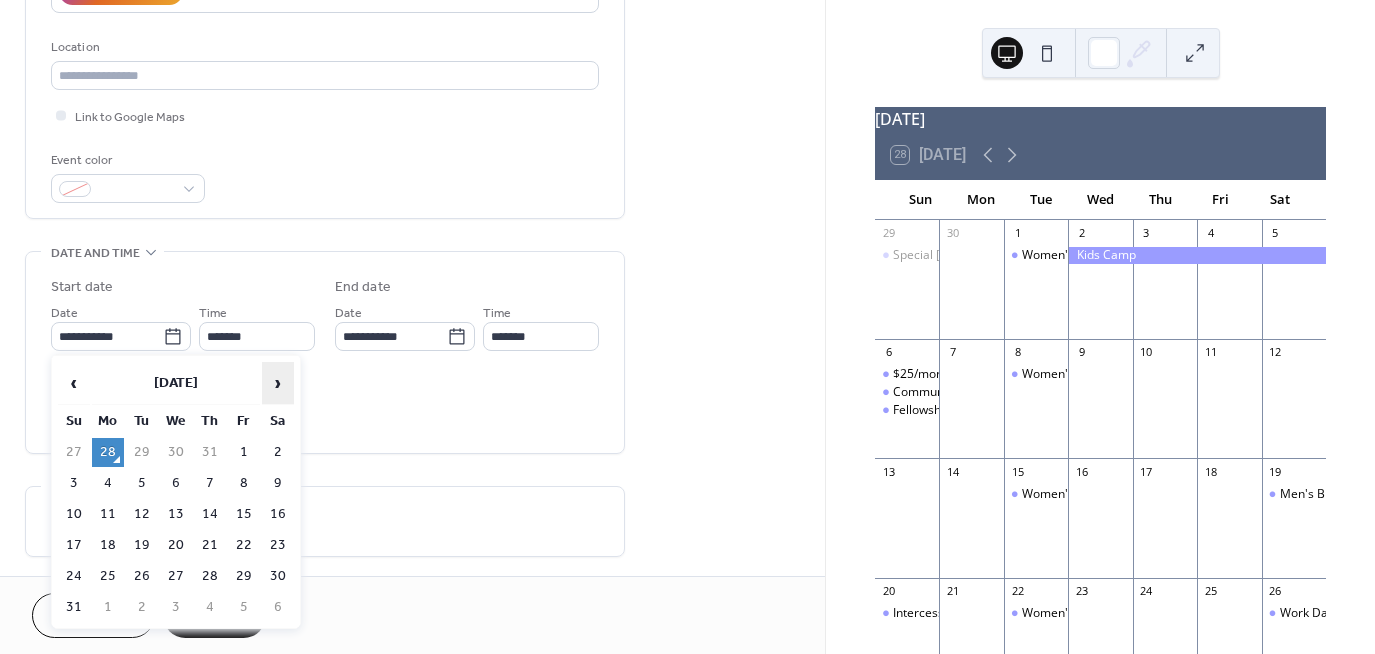 click on "›" at bounding box center (278, 383) 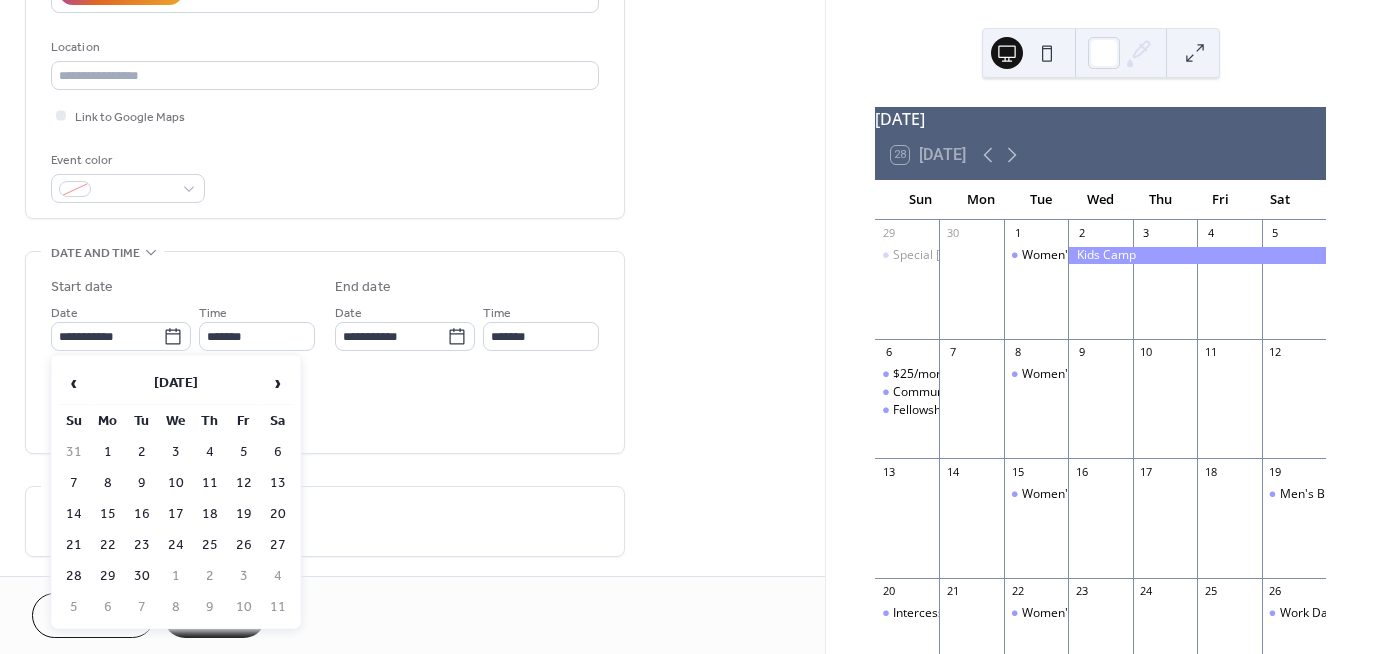 click on "5" at bounding box center [244, 452] 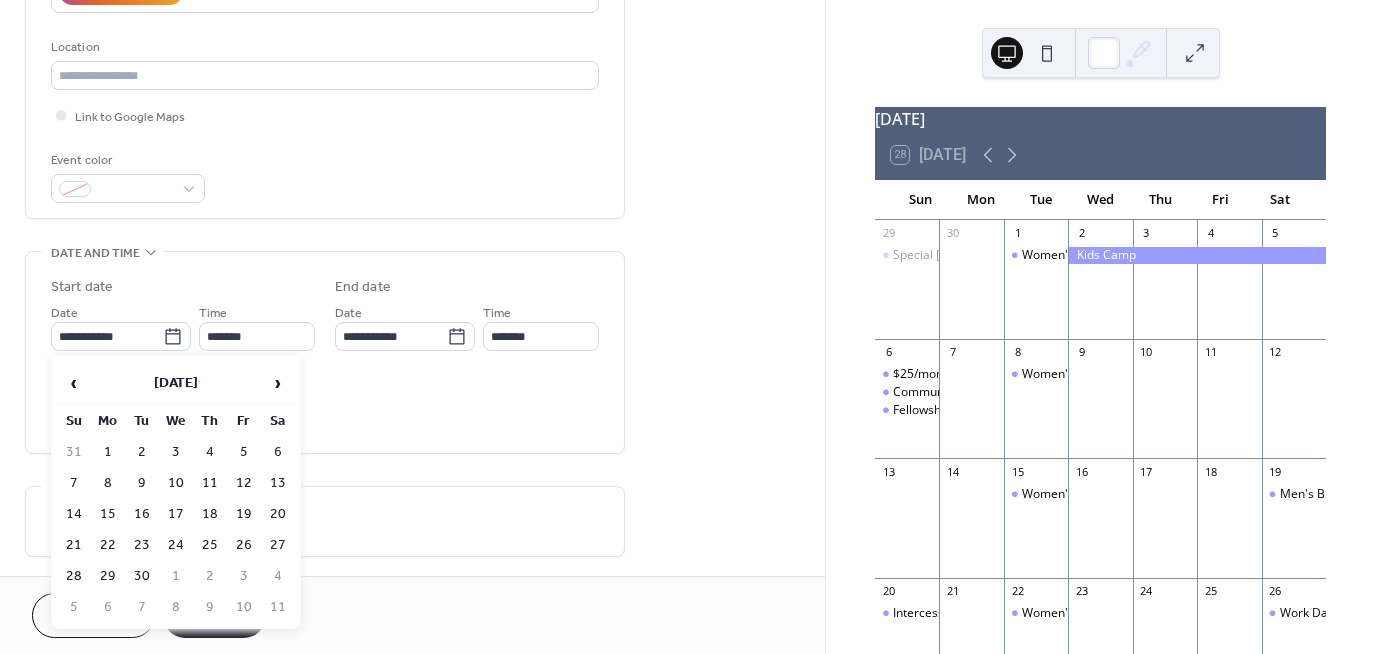 type on "**********" 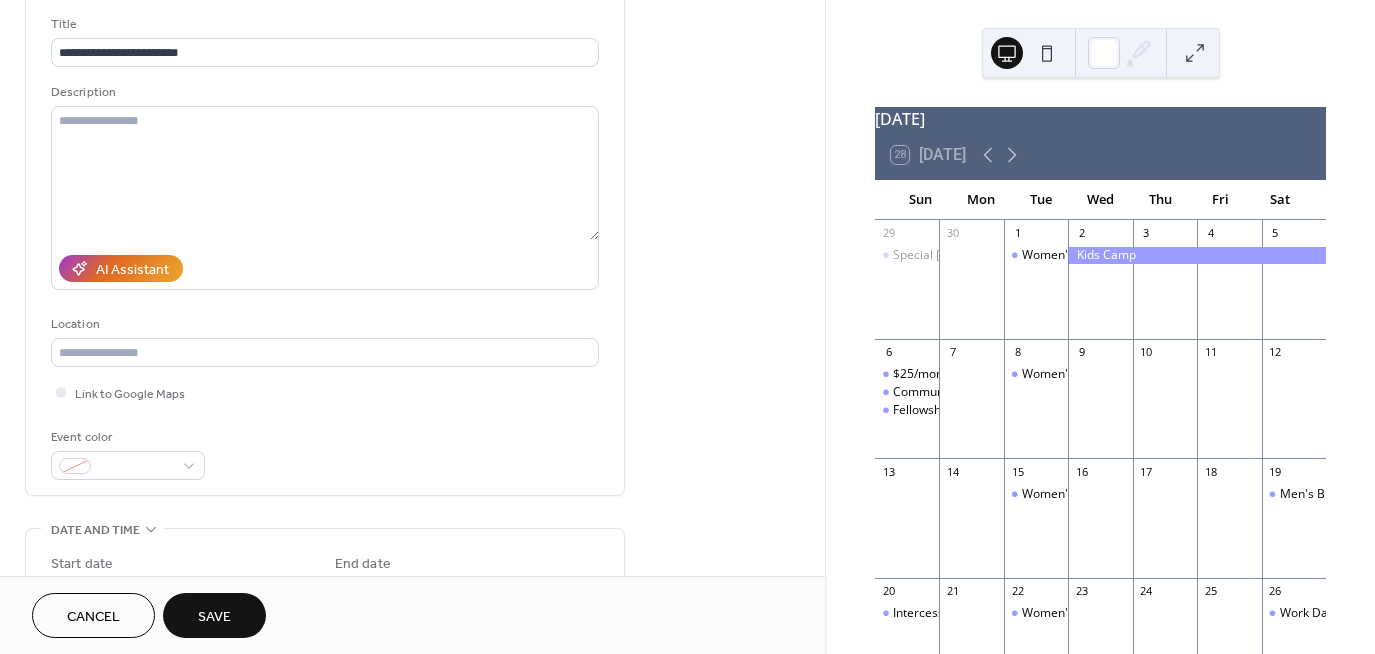 scroll, scrollTop: 100, scrollLeft: 0, axis: vertical 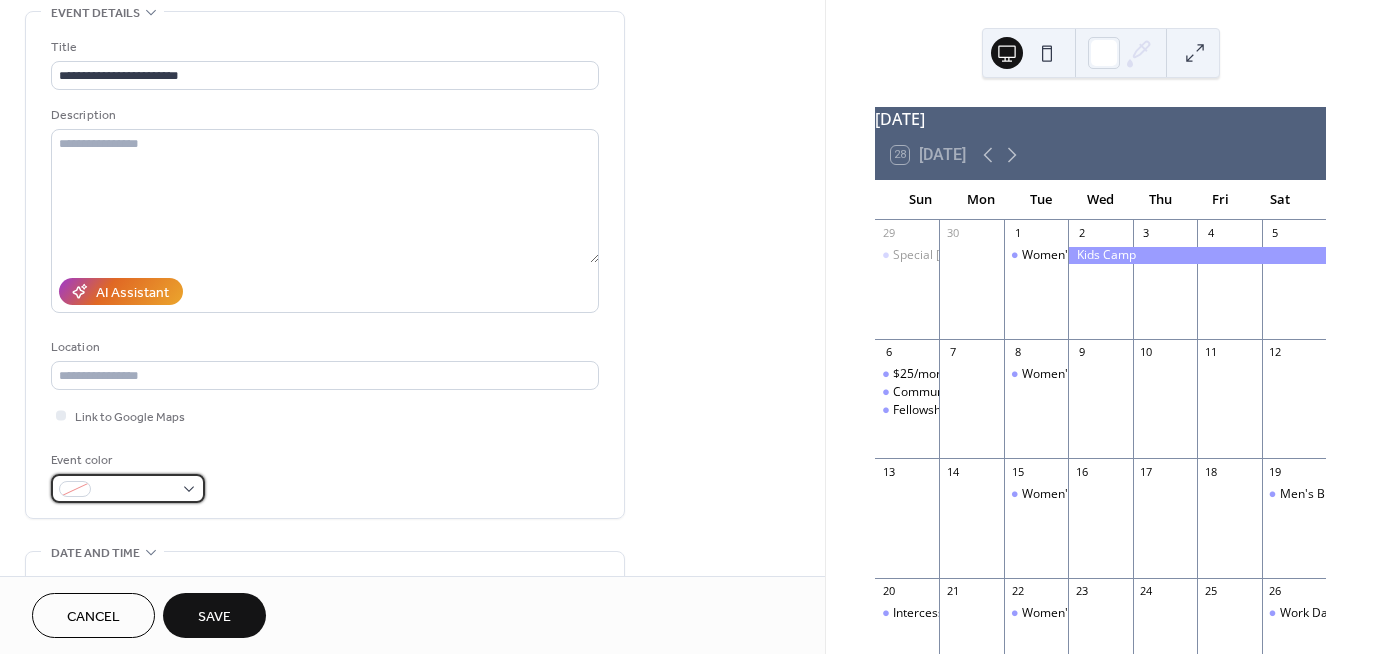 click at bounding box center (128, 488) 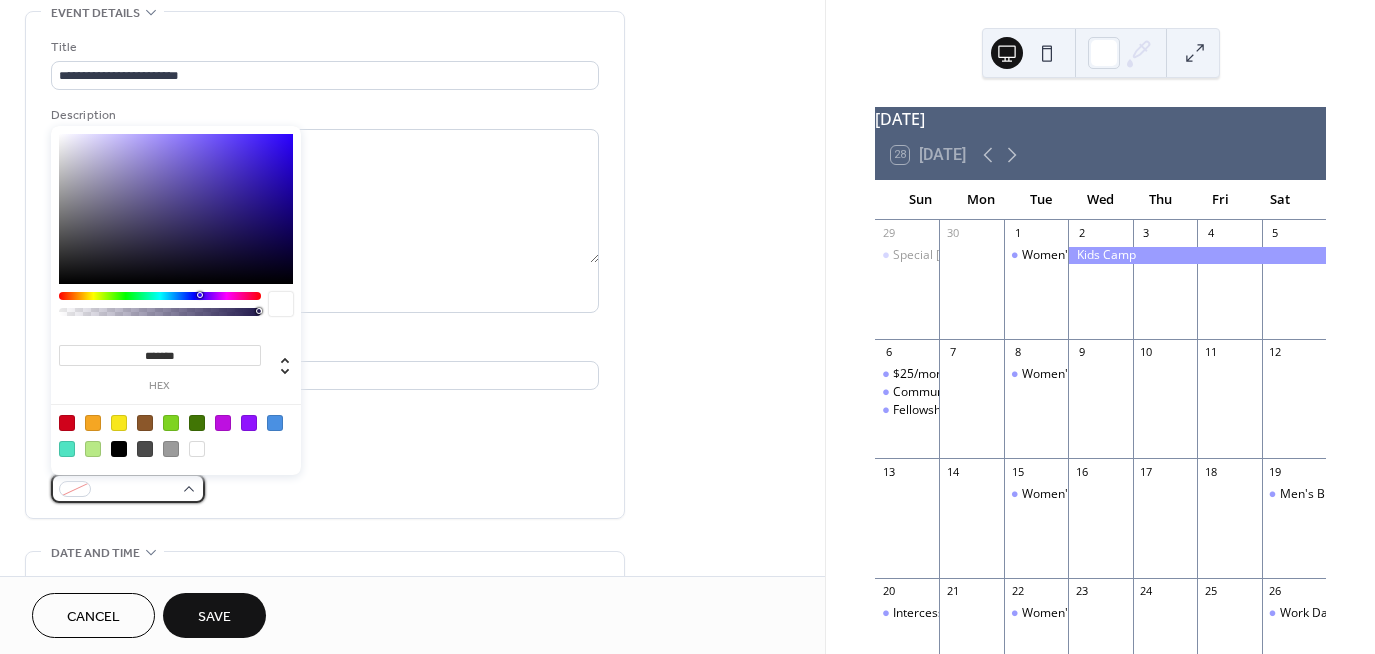 click at bounding box center [128, 488] 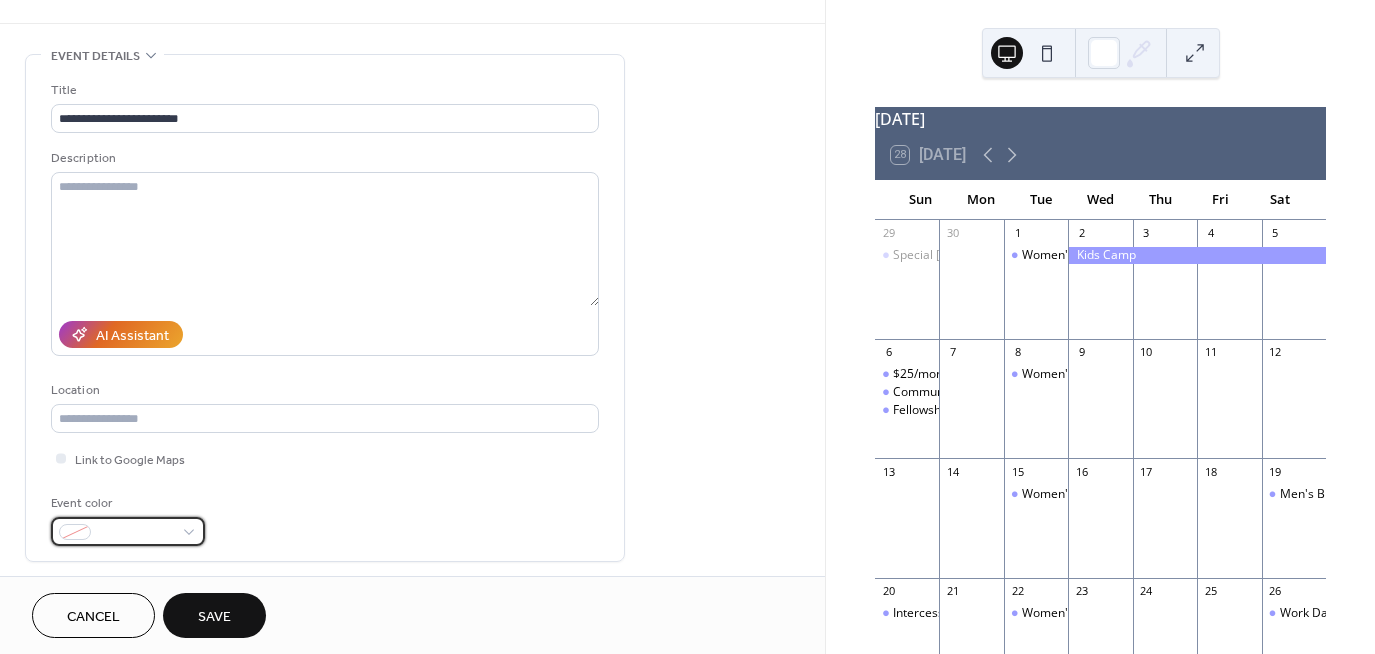 scroll, scrollTop: 200, scrollLeft: 0, axis: vertical 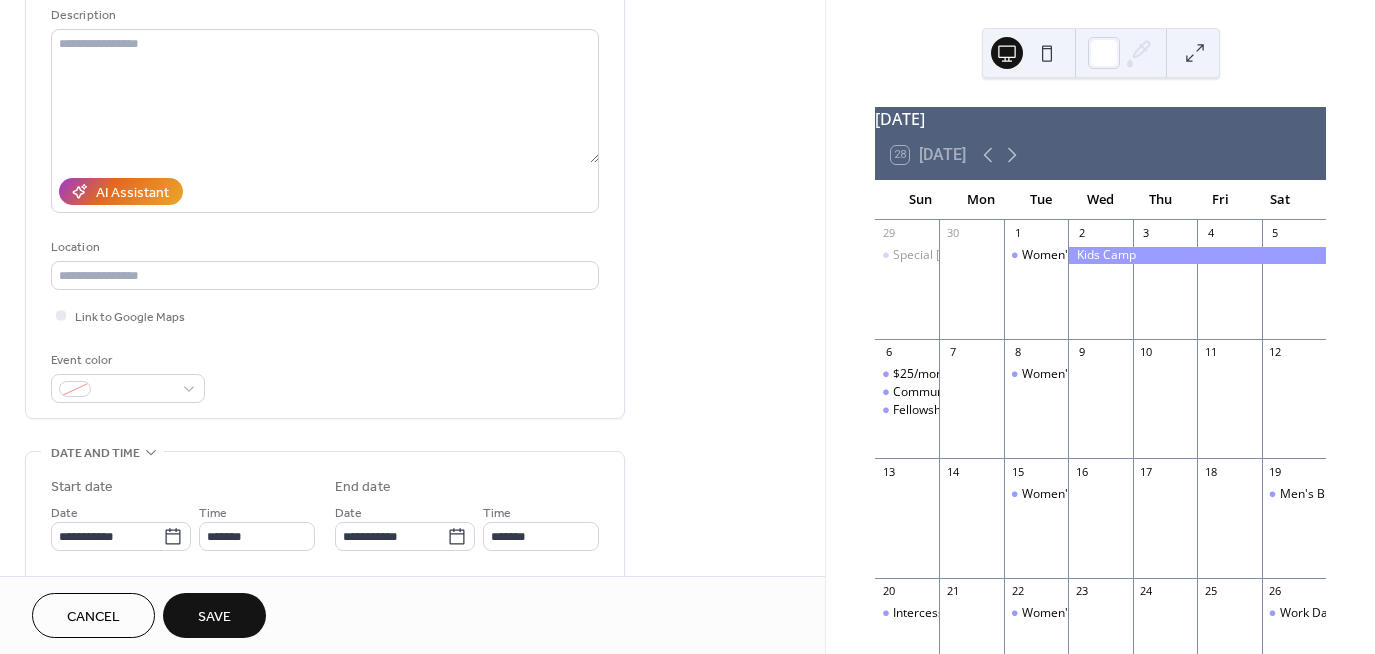 click on "Save" at bounding box center [214, 615] 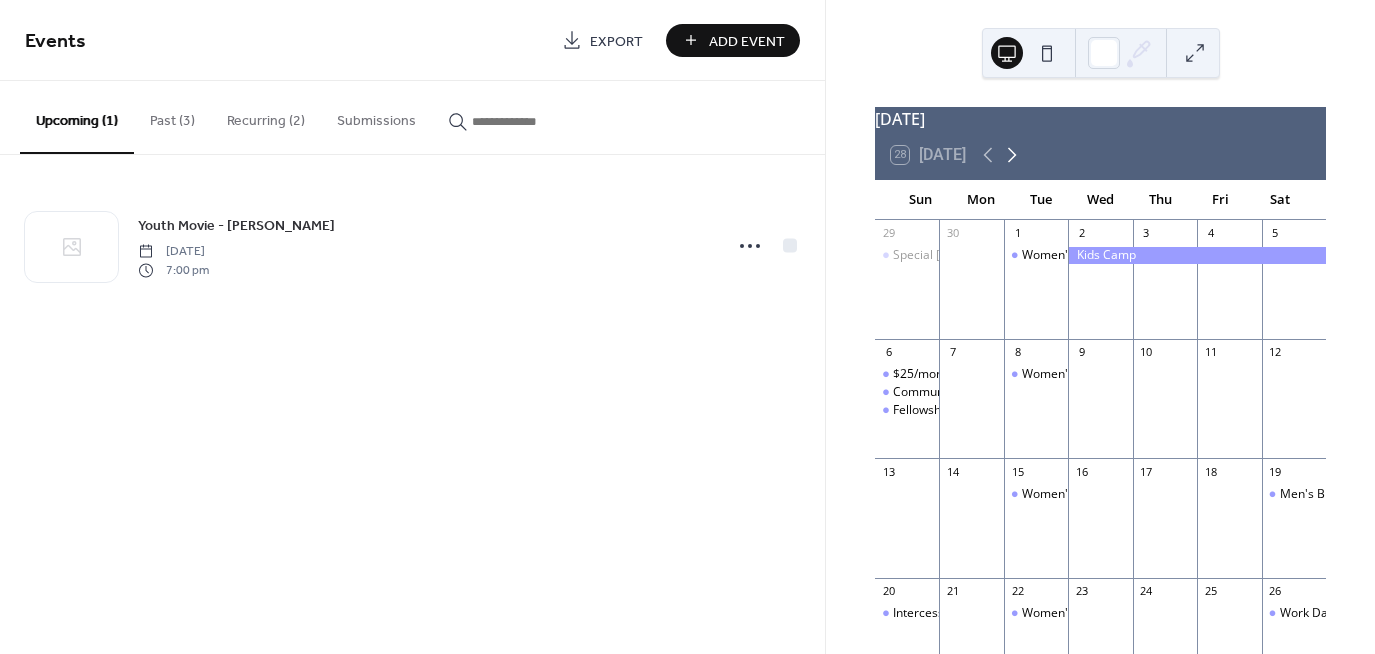 click 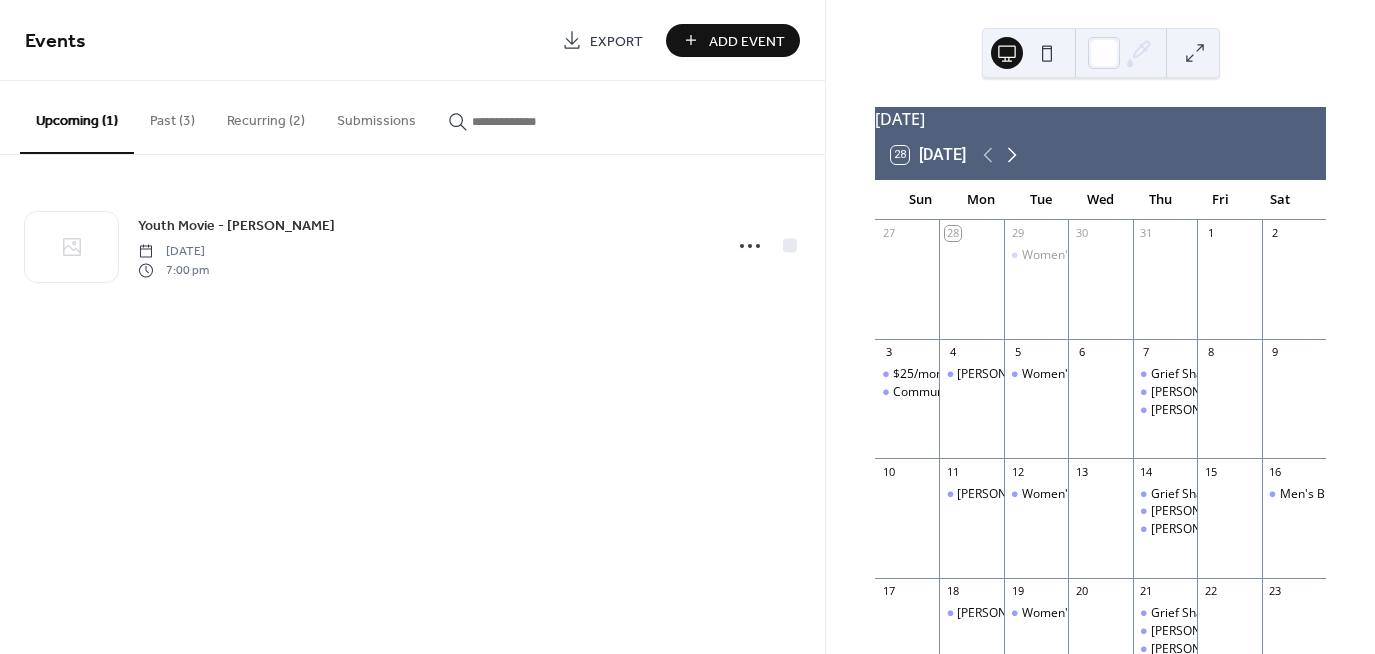 click 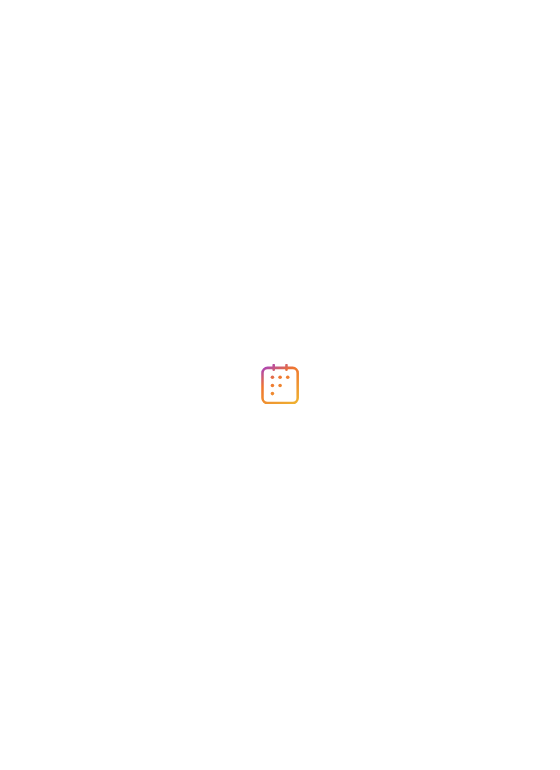 scroll, scrollTop: 0, scrollLeft: 0, axis: both 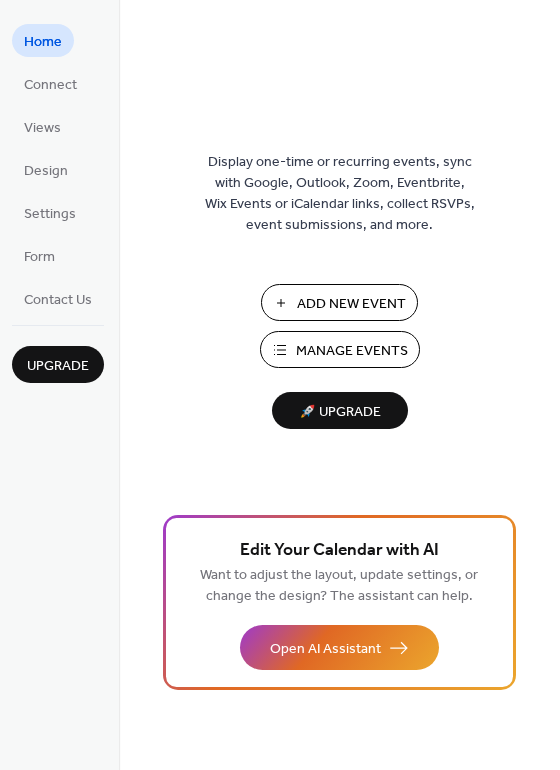 click on "Add New Event" at bounding box center [351, 304] 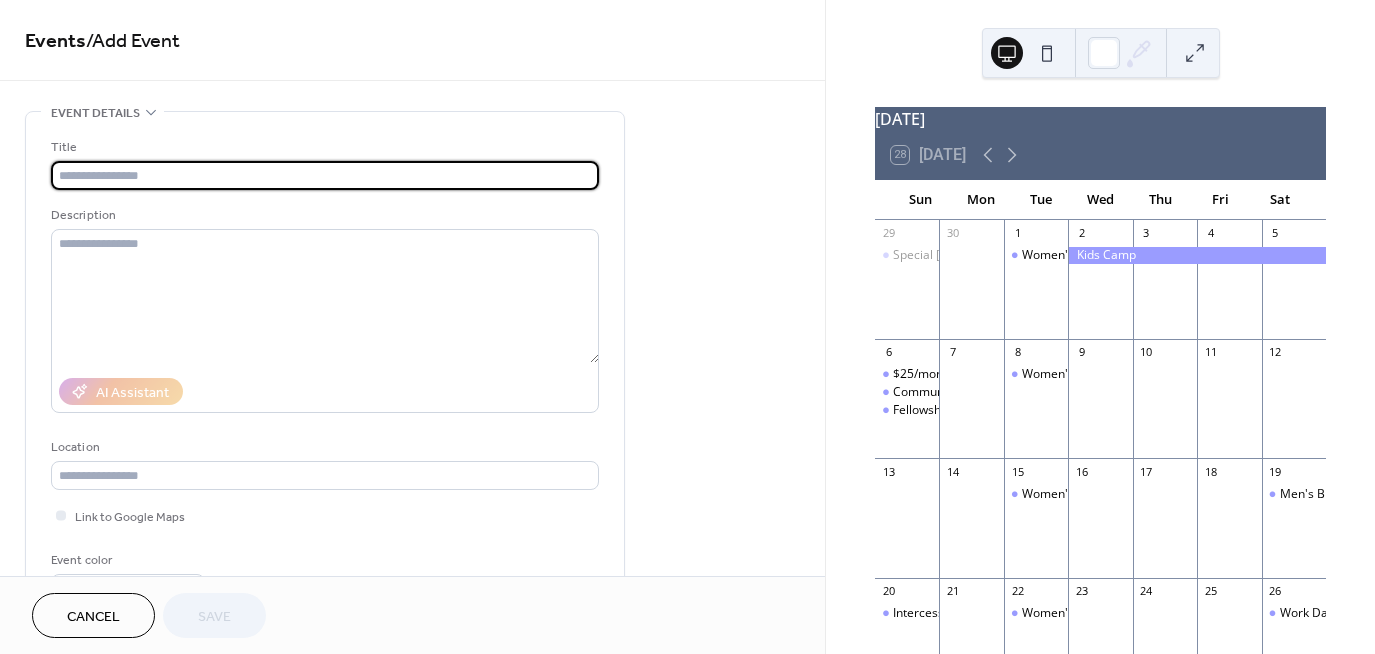 scroll, scrollTop: 0, scrollLeft: 0, axis: both 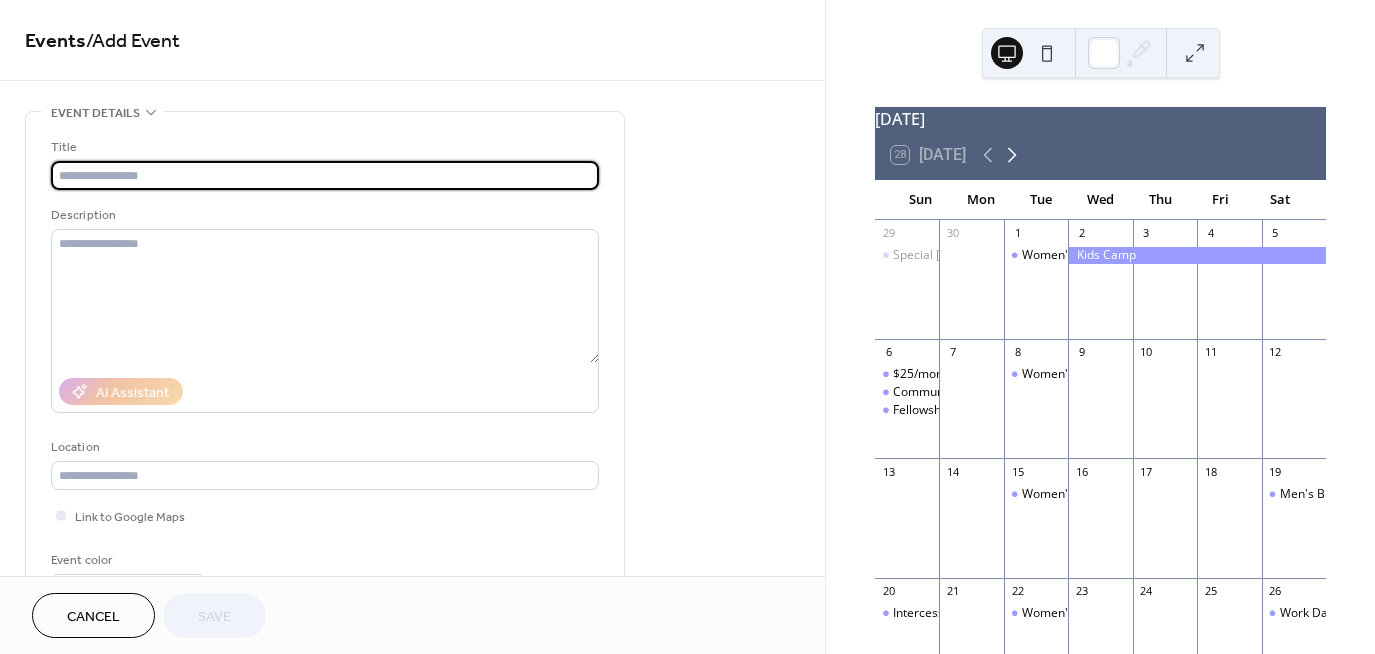 click 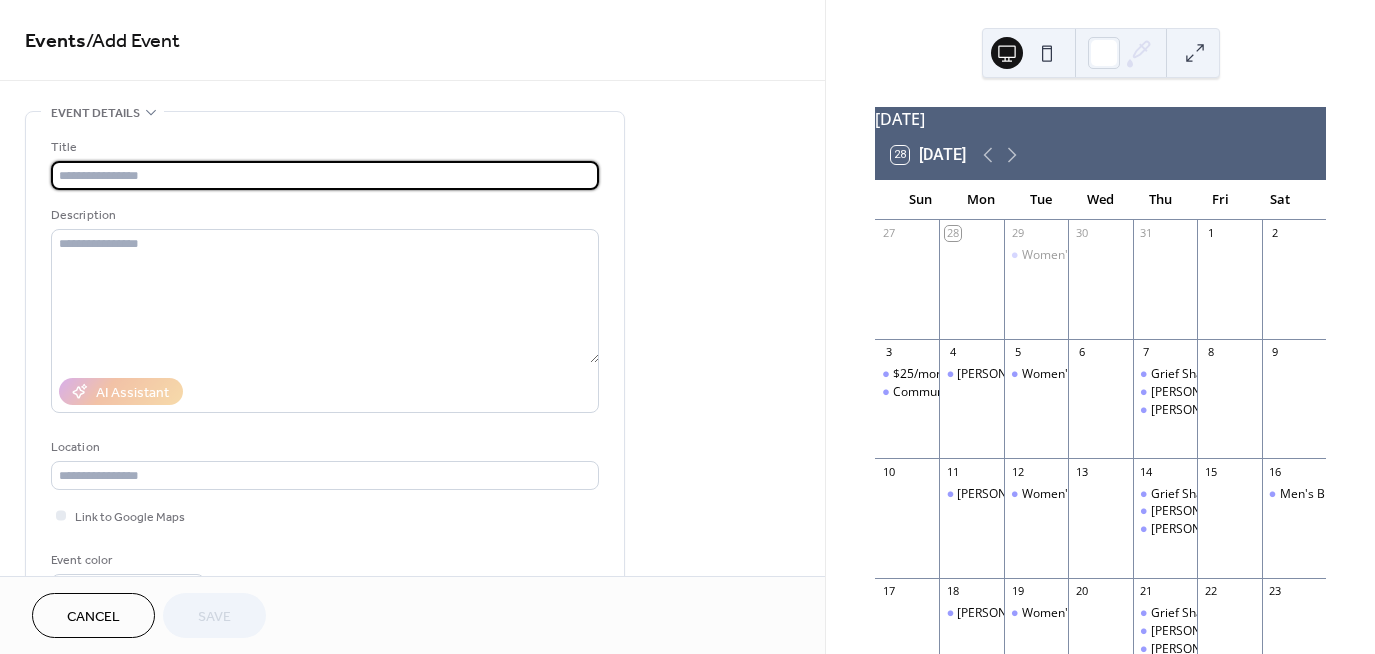 click at bounding box center (325, 175) 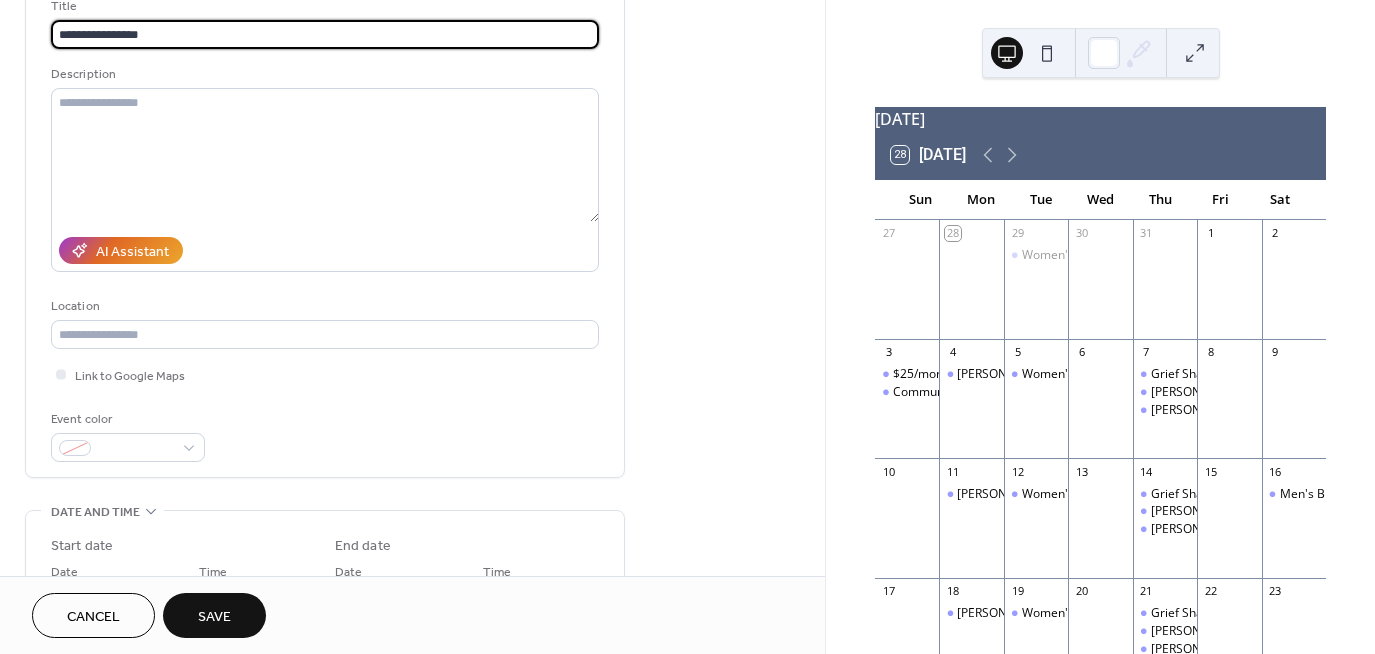 scroll, scrollTop: 200, scrollLeft: 0, axis: vertical 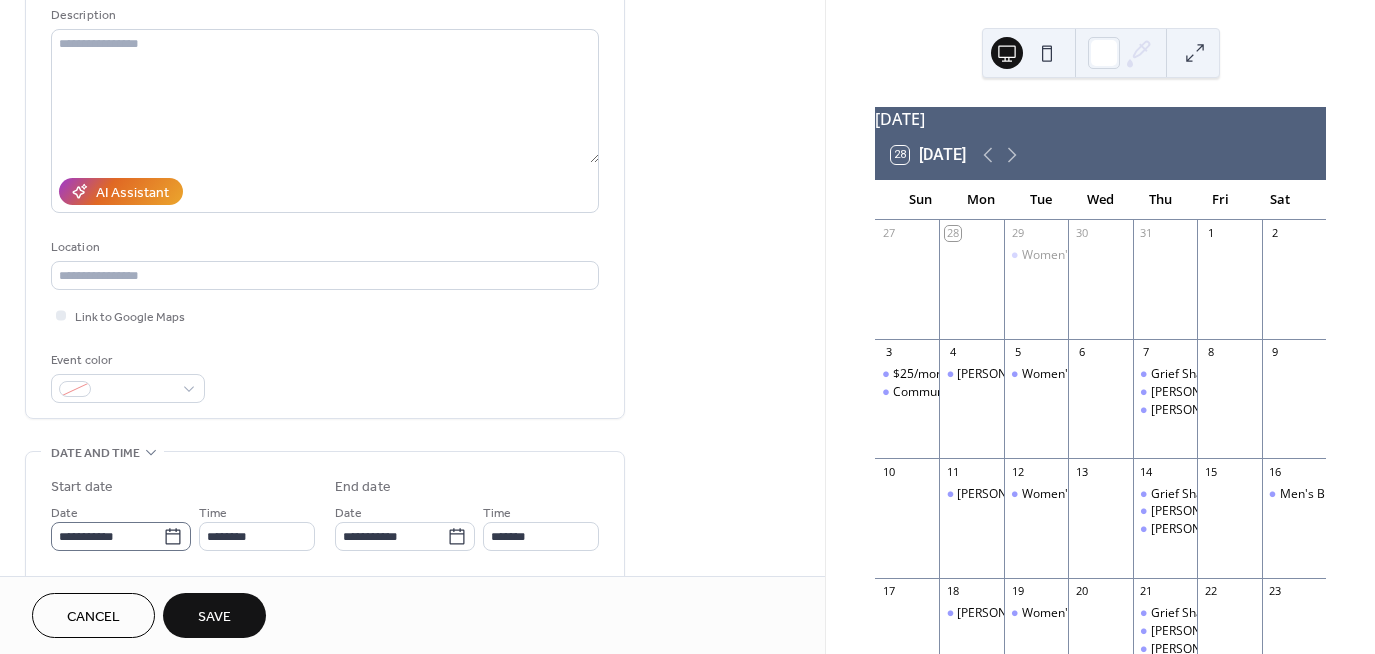 type on "**********" 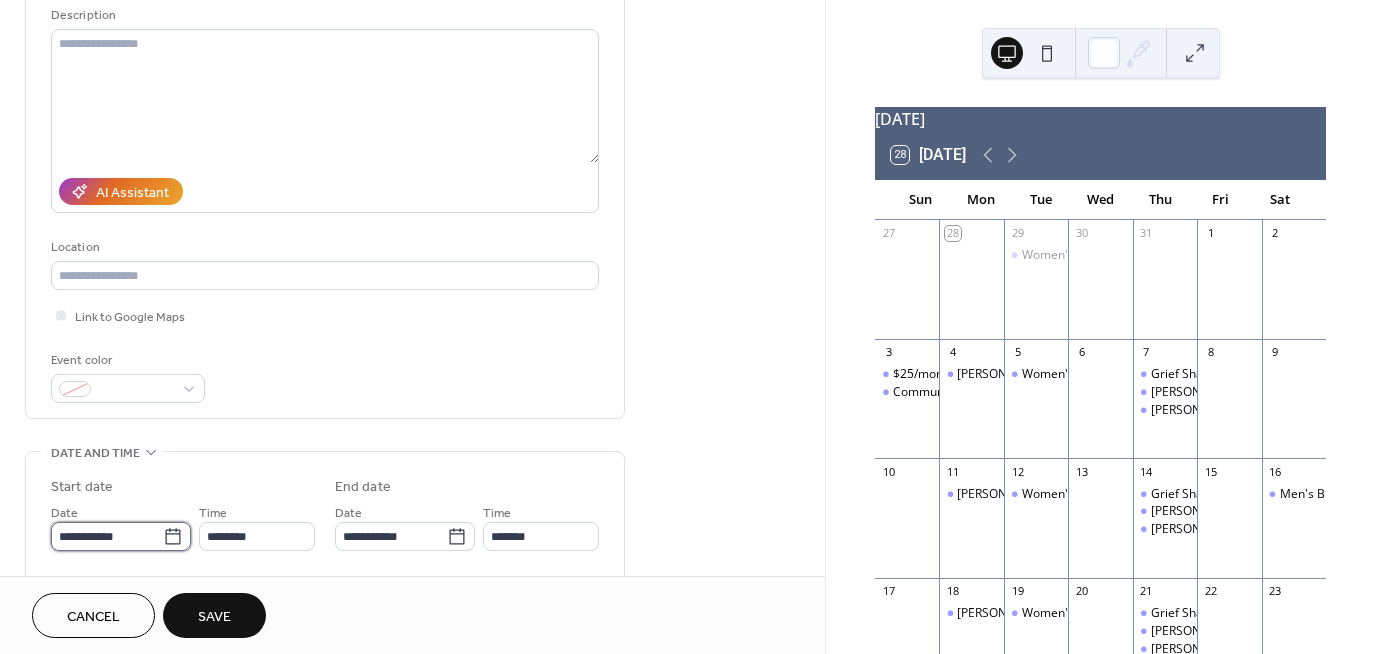 click on "**********" at bounding box center [107, 536] 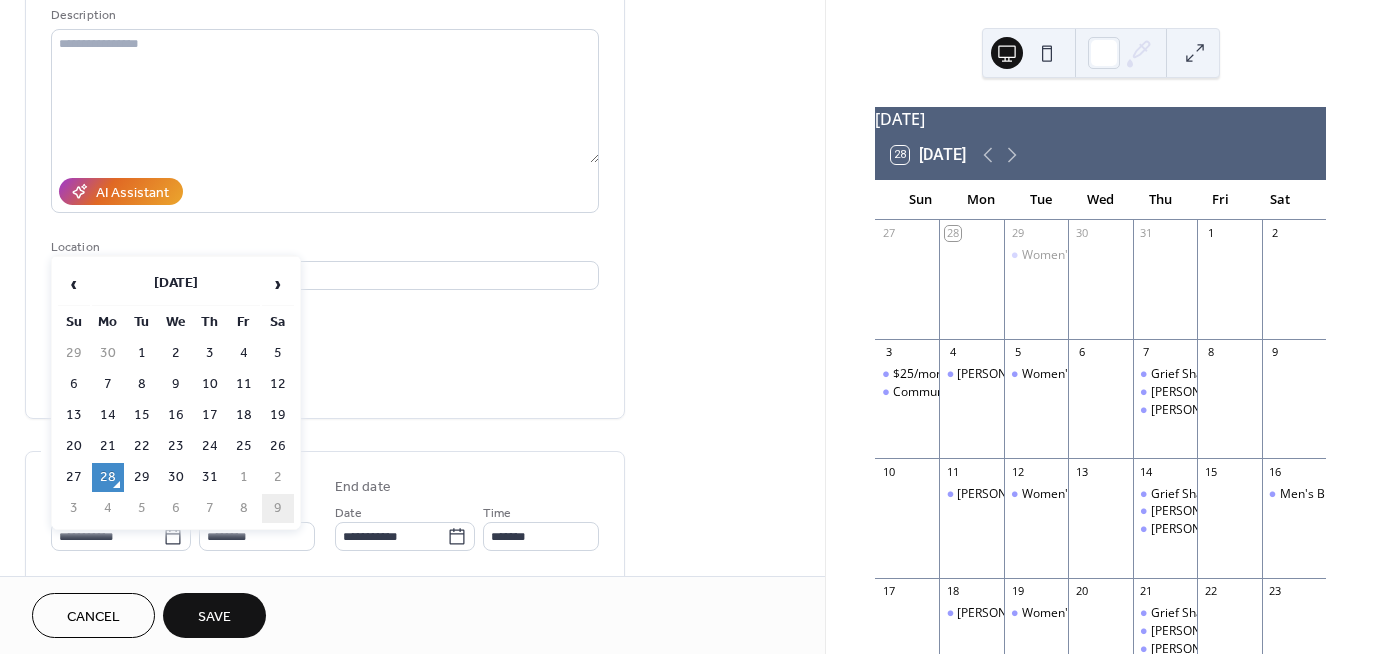 click on "9" at bounding box center (278, 508) 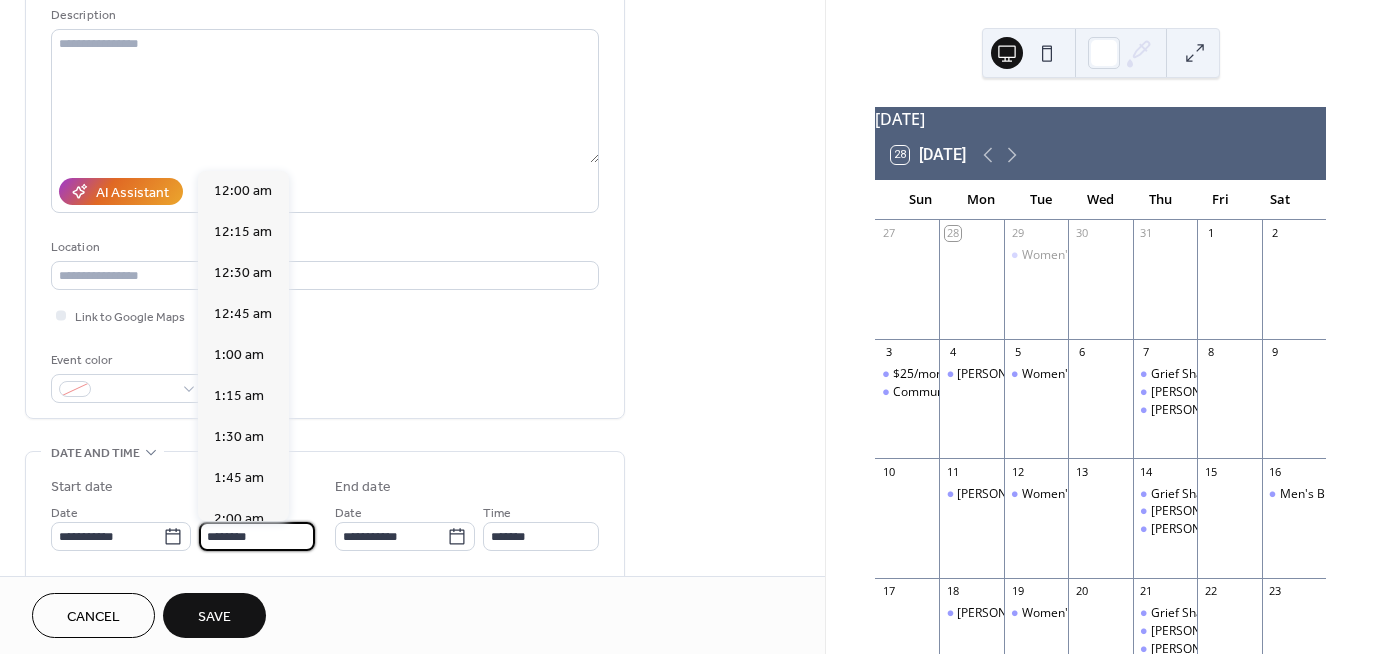 click on "********" at bounding box center [257, 536] 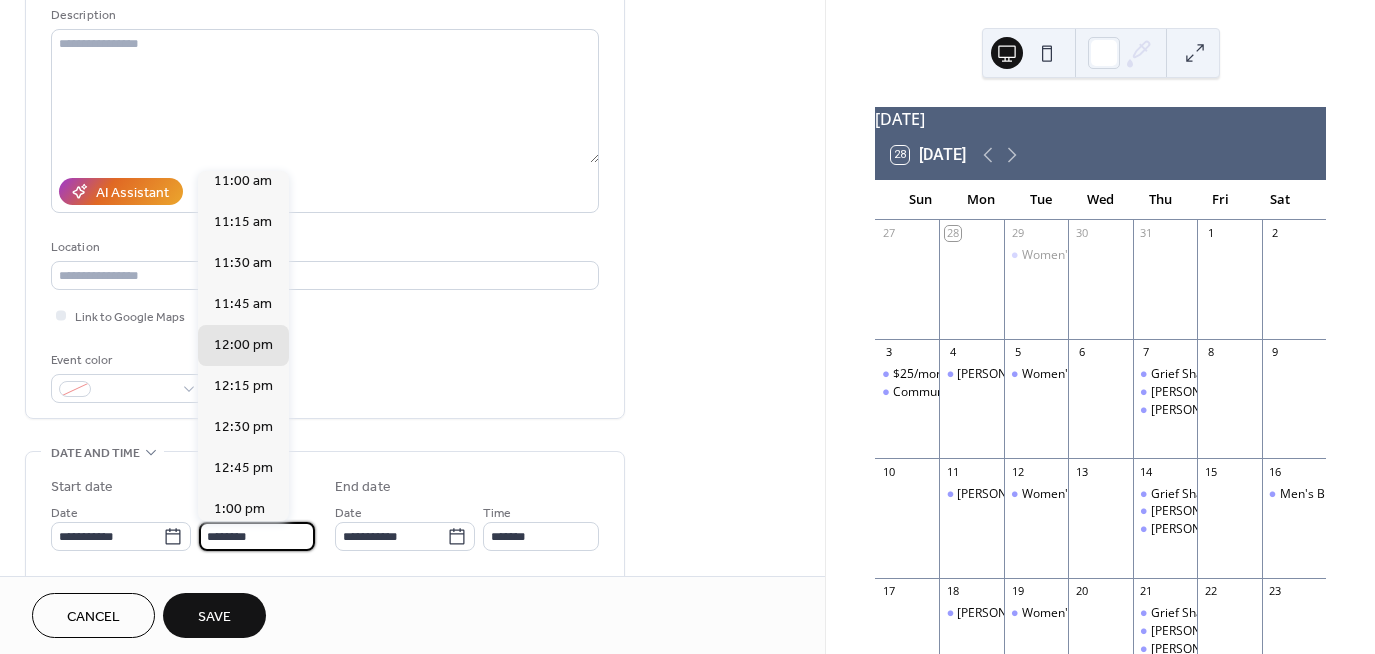 scroll, scrollTop: 1768, scrollLeft: 0, axis: vertical 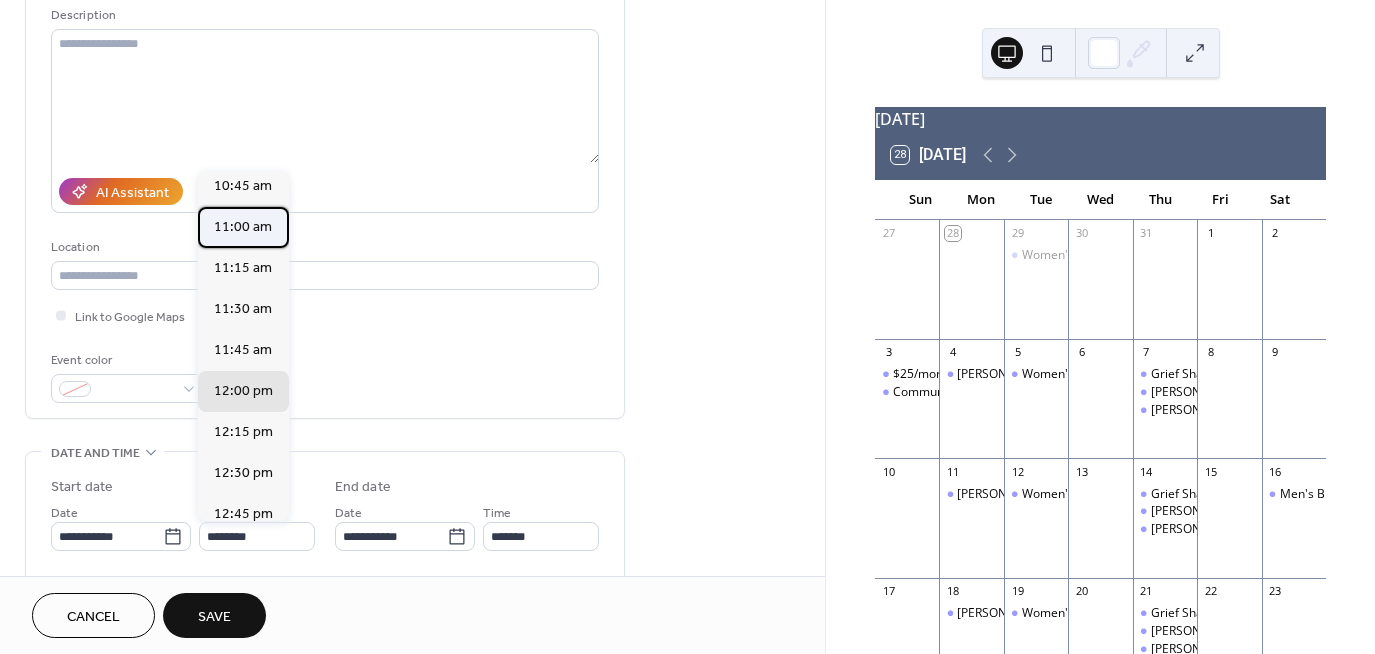 click on "11:00 am" at bounding box center (243, 227) 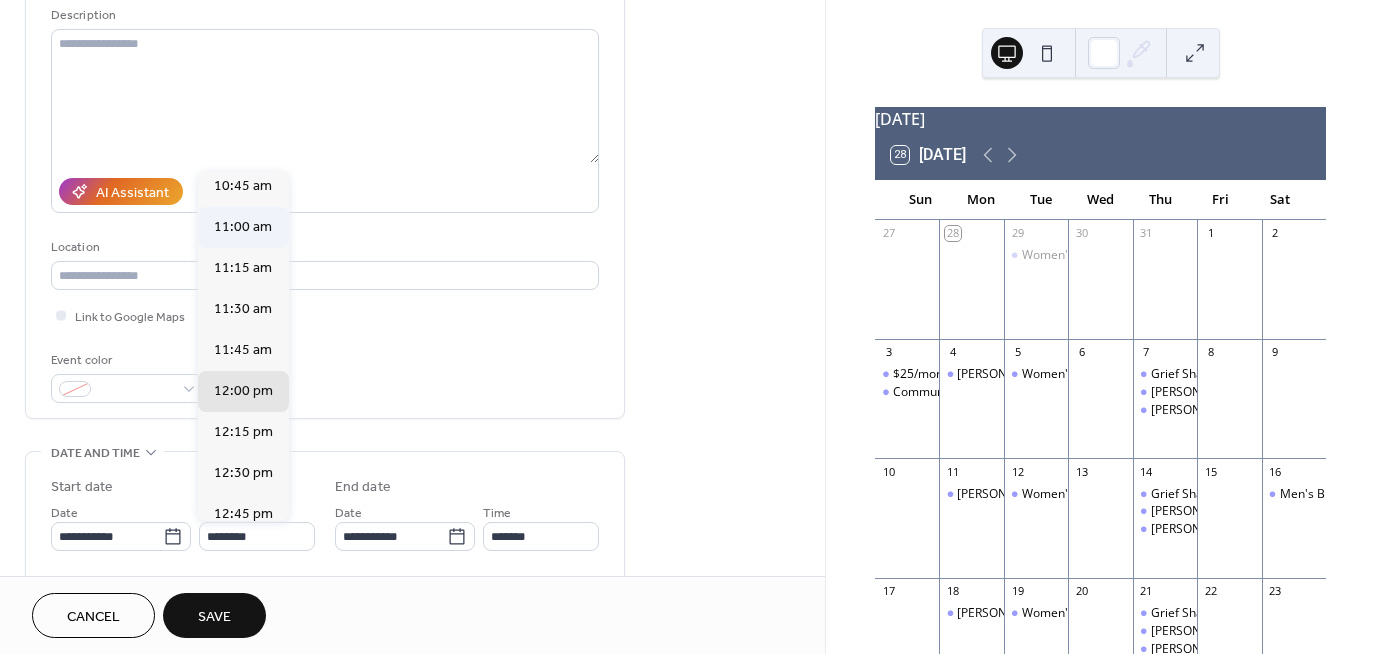 type on "********" 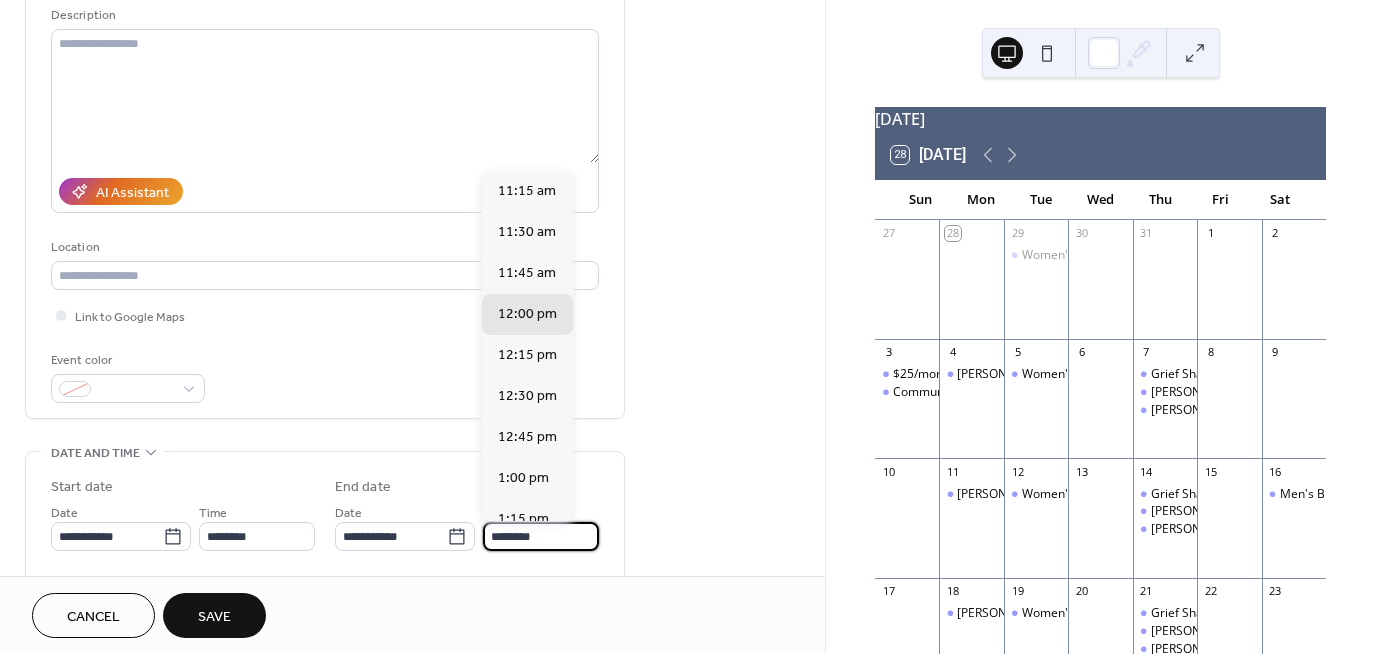 click on "********" at bounding box center (541, 536) 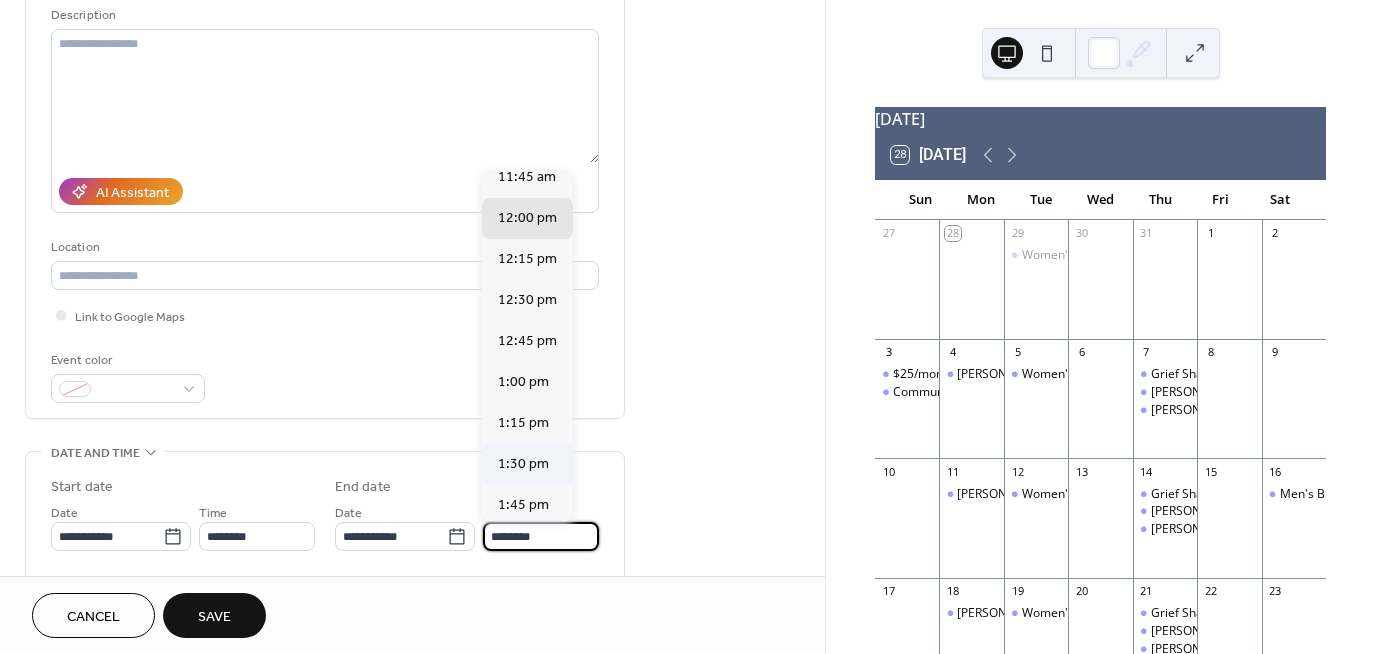 scroll, scrollTop: 100, scrollLeft: 0, axis: vertical 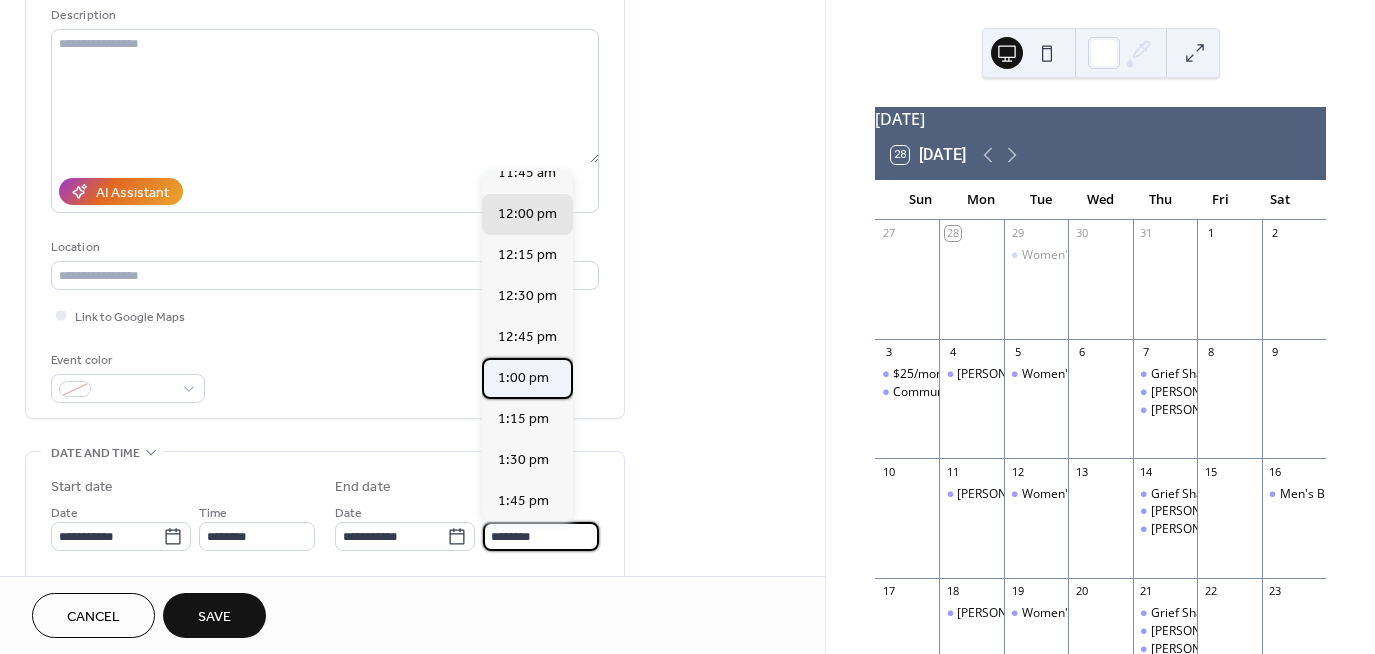 click on "1:00 pm" at bounding box center [523, 378] 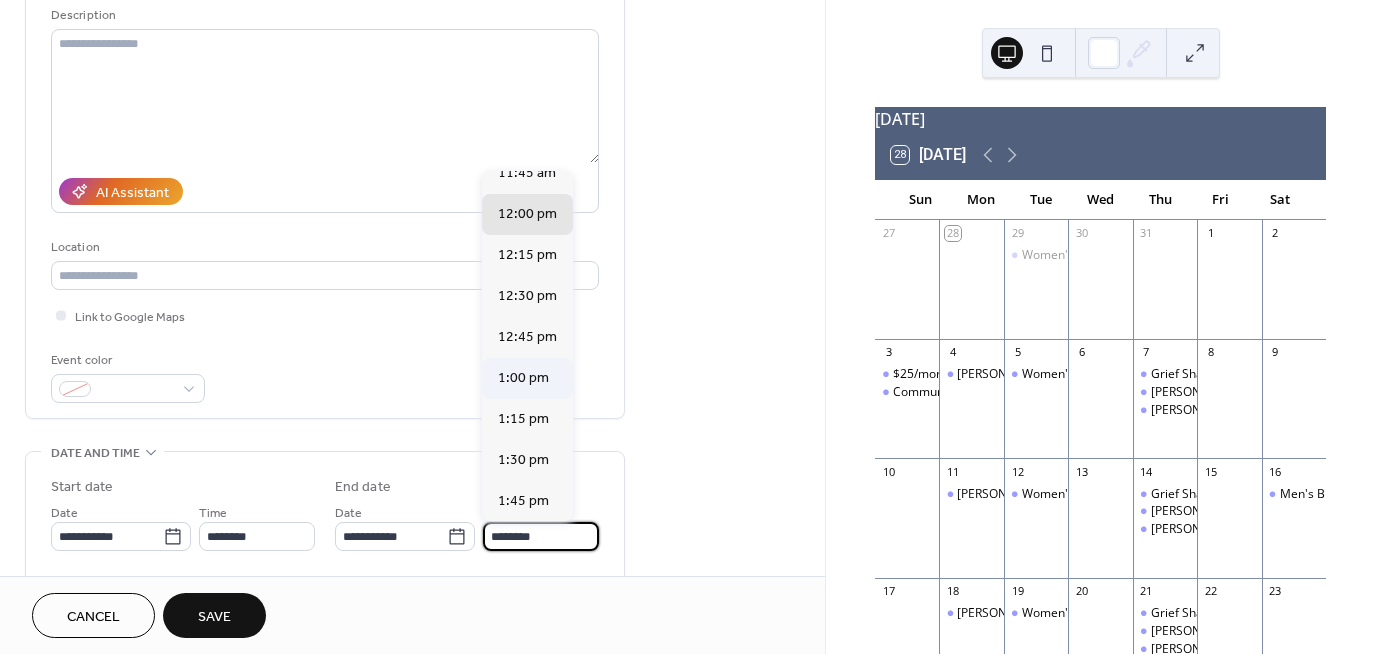 type on "*******" 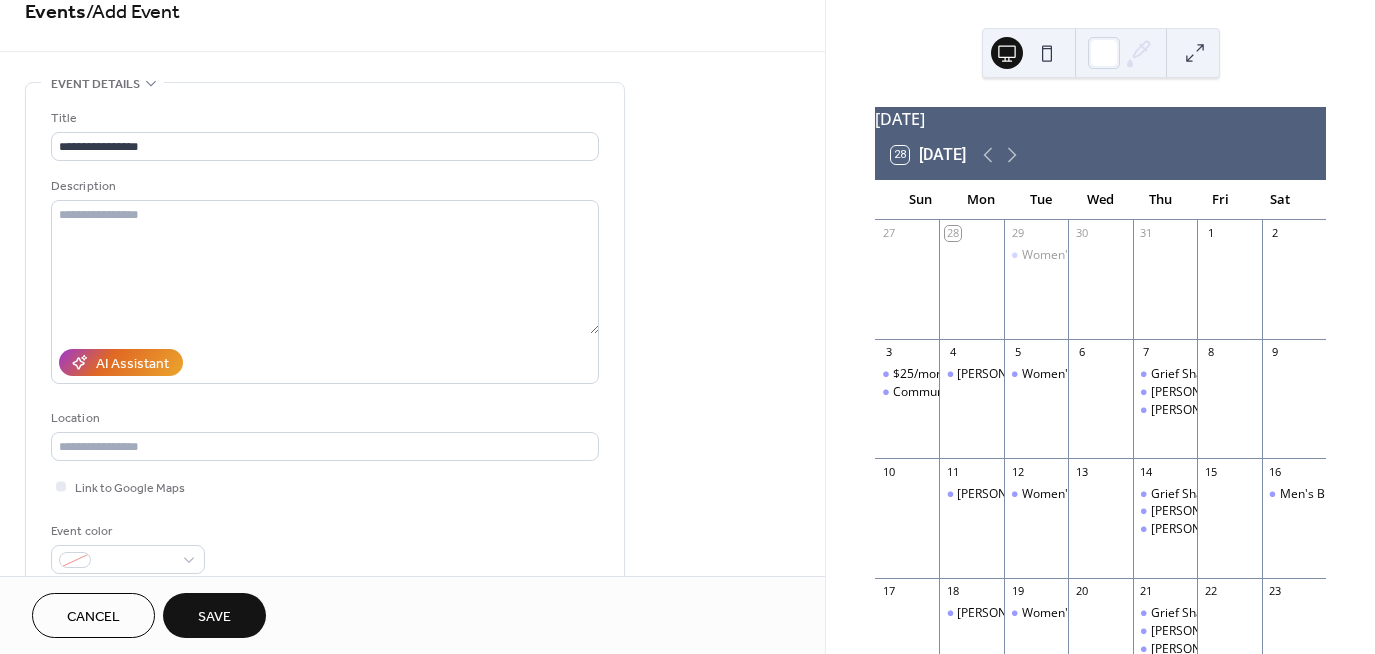 scroll, scrollTop: 0, scrollLeft: 0, axis: both 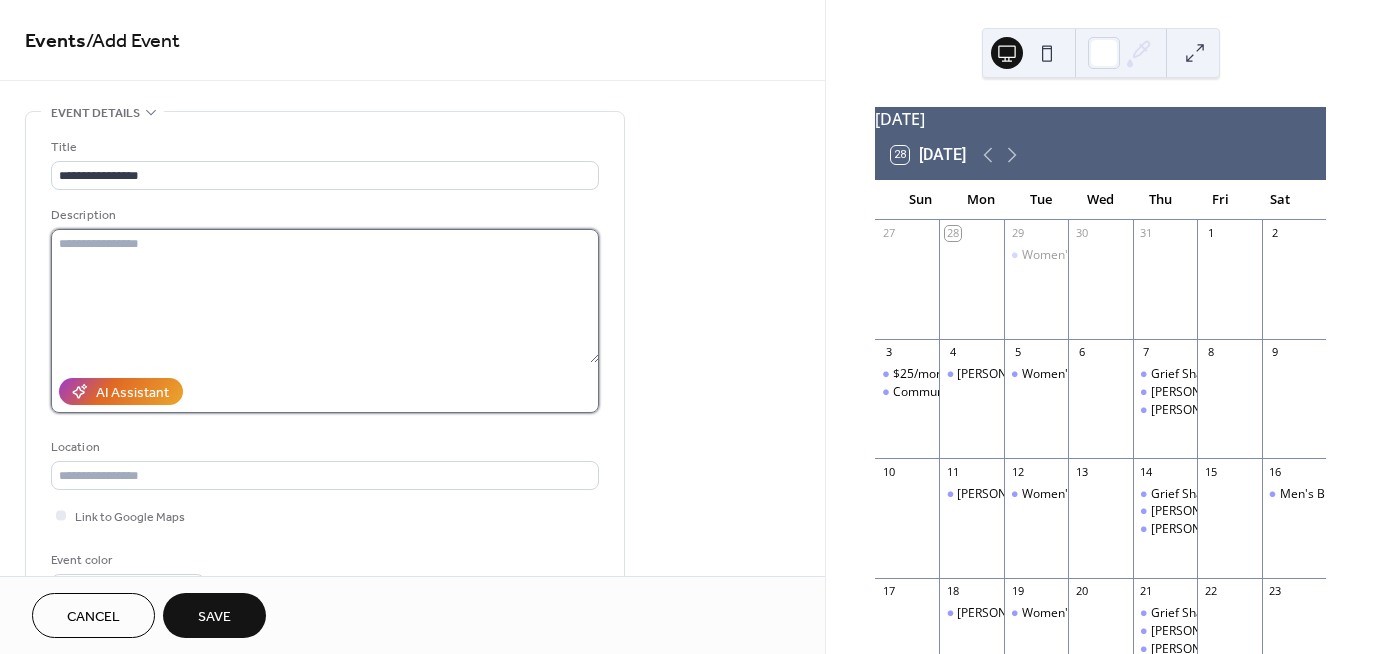 click at bounding box center [325, 296] 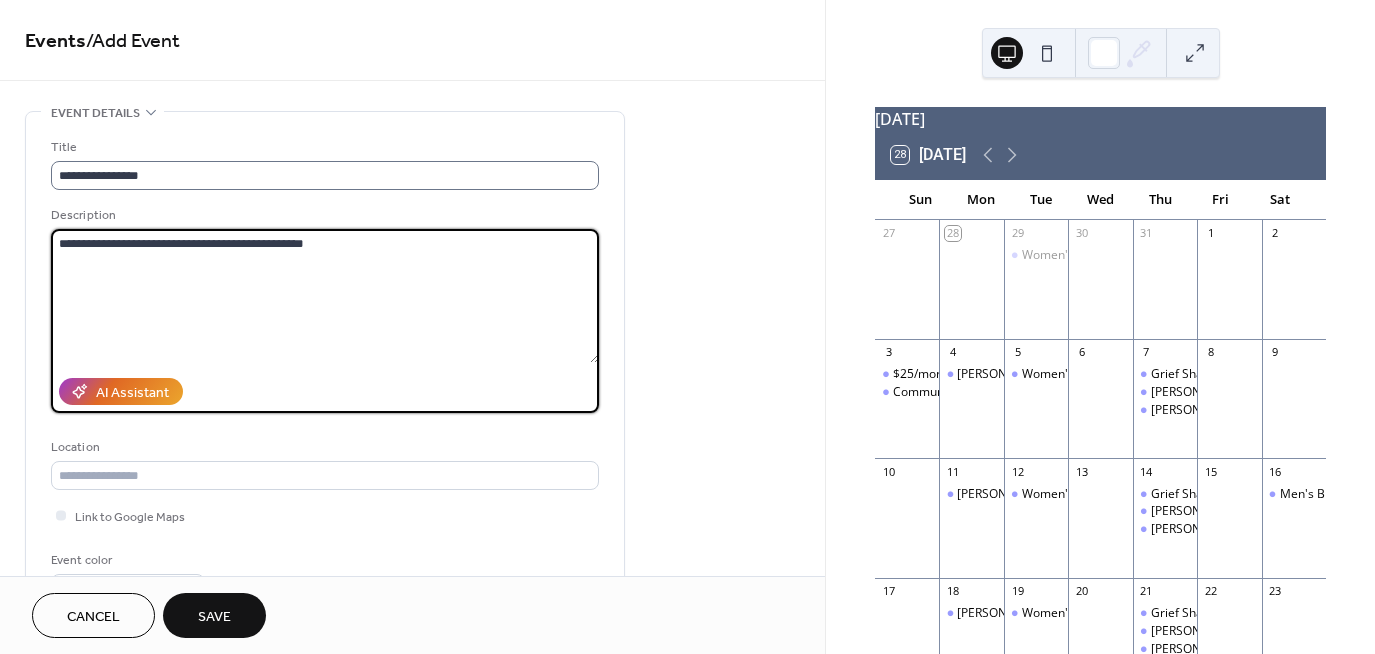 type on "**********" 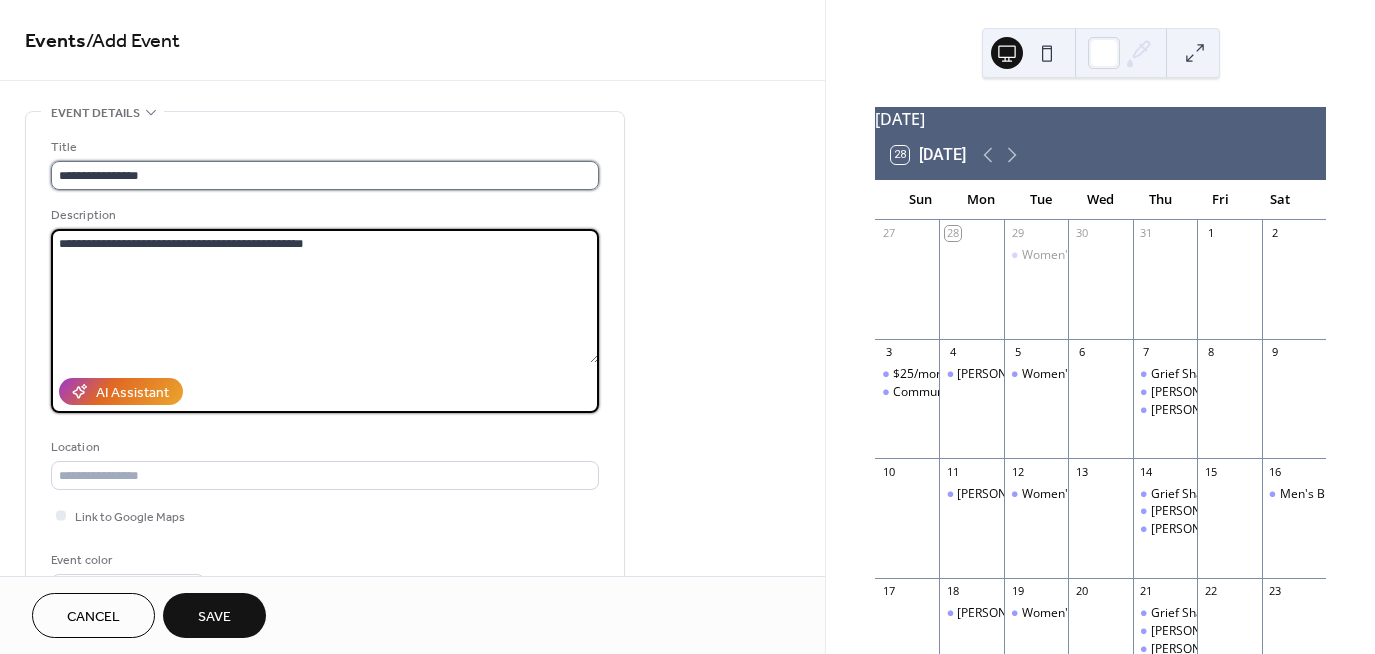 click on "**********" at bounding box center [325, 175] 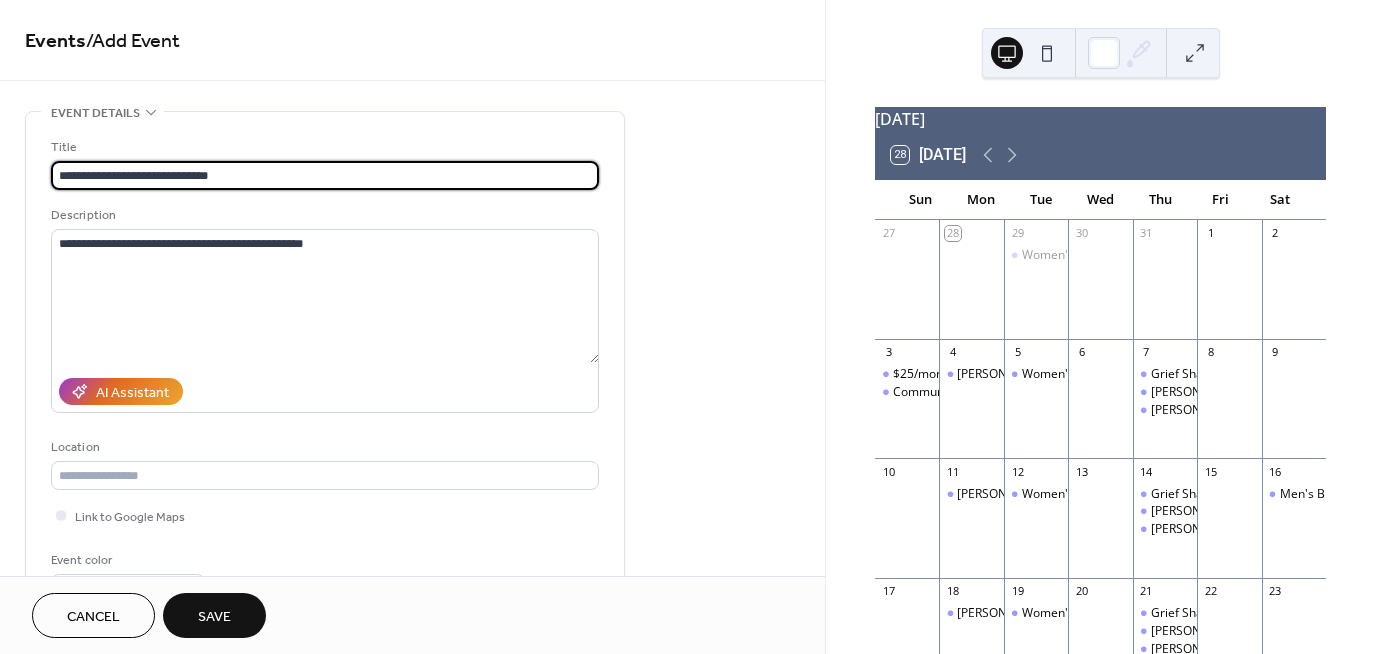 type on "**********" 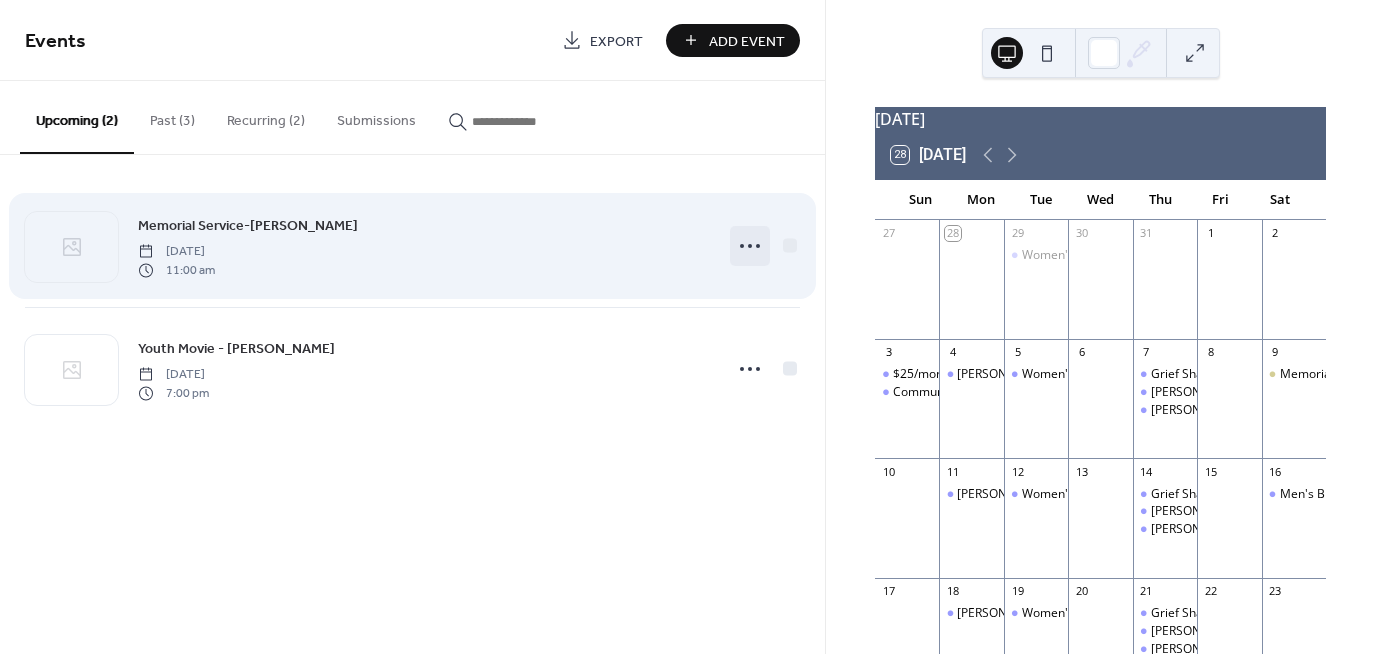 click 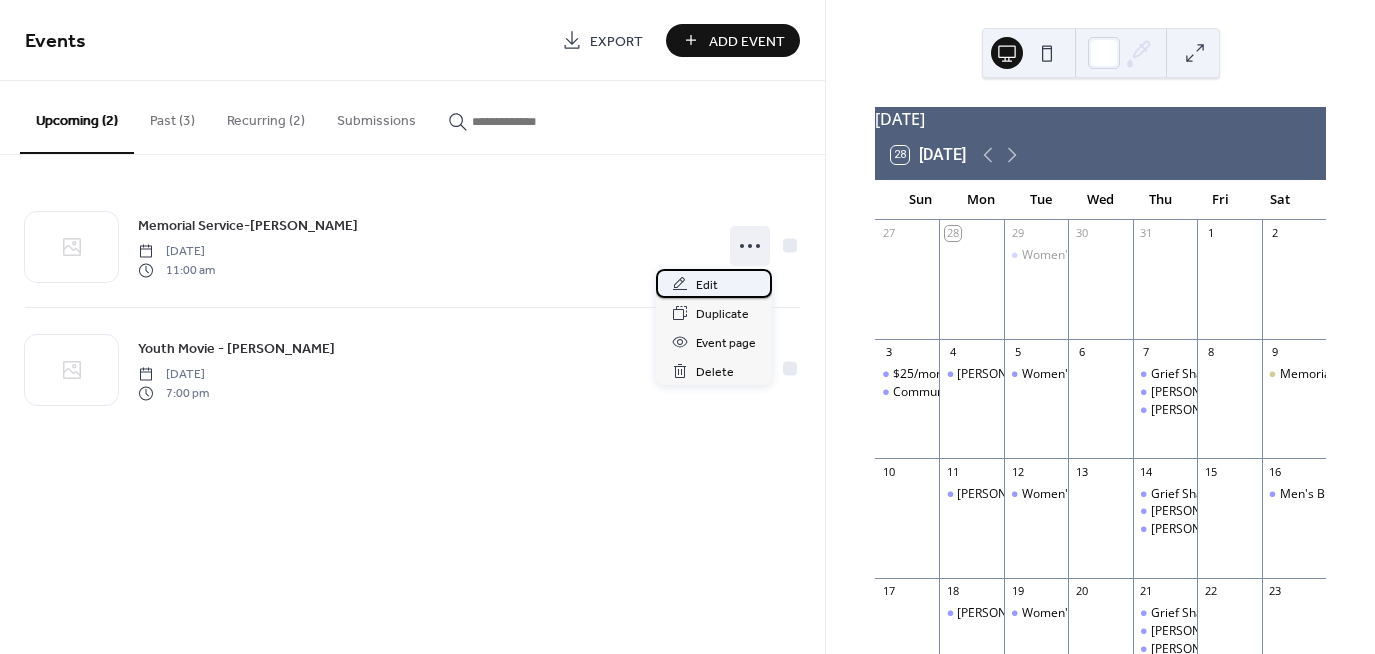 click on "Edit" at bounding box center [707, 285] 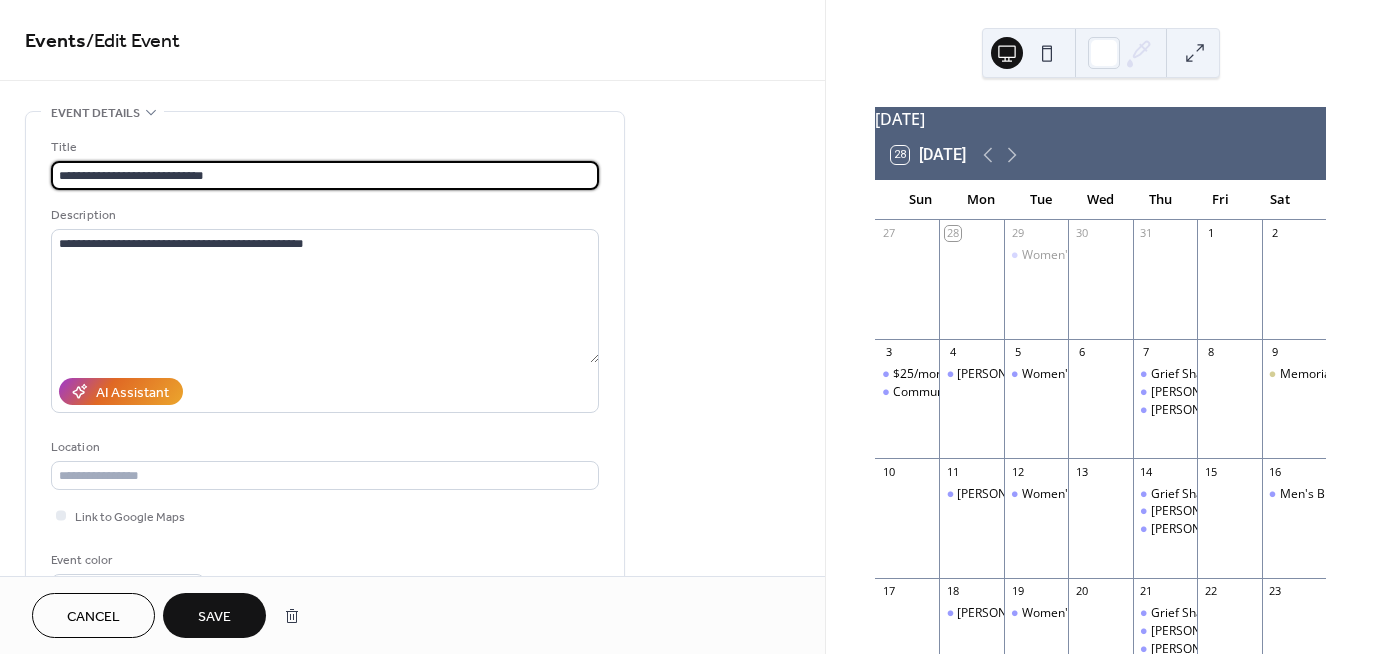 type on "**********" 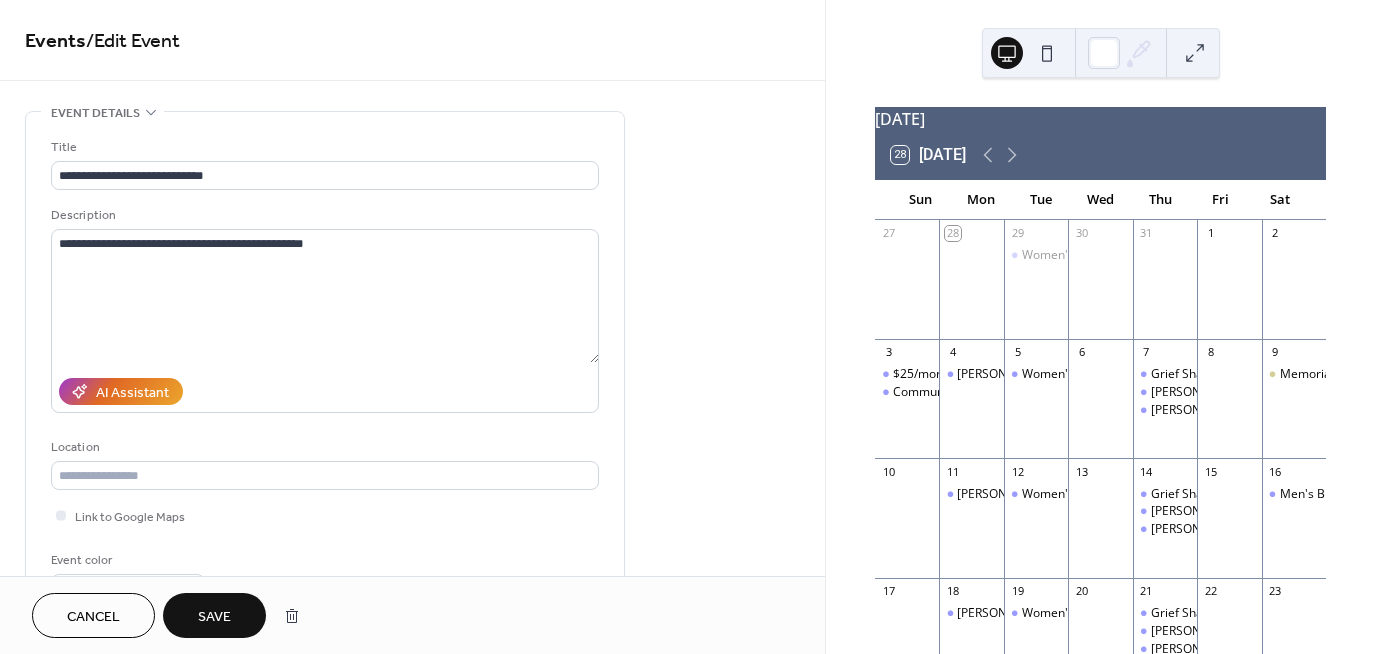 click on "**********" at bounding box center (412, 720) 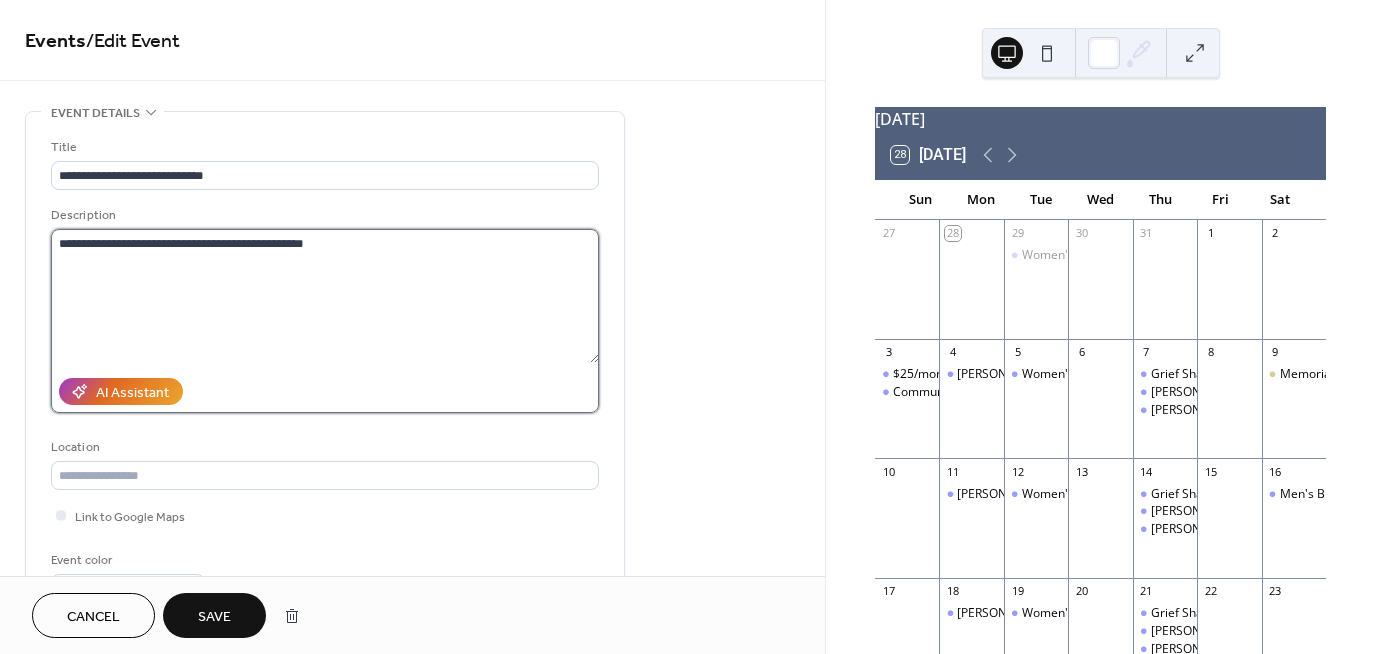 click on "**********" at bounding box center (325, 296) 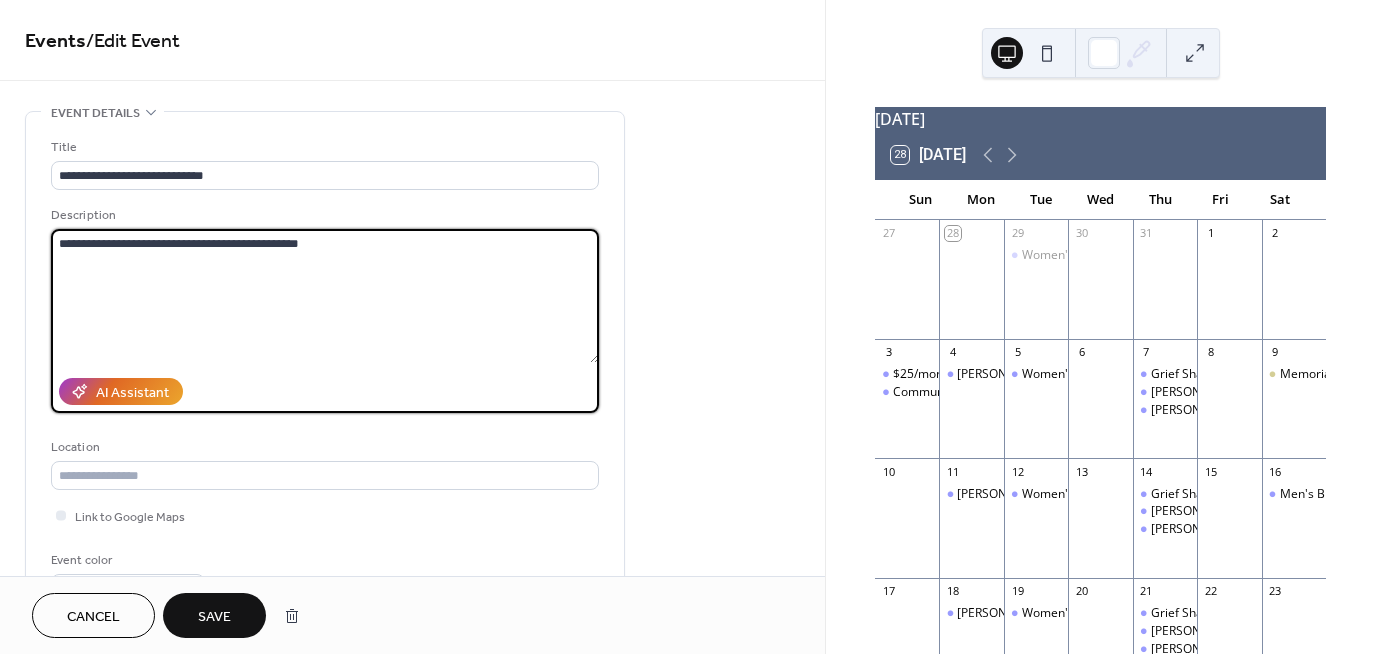 type on "**********" 